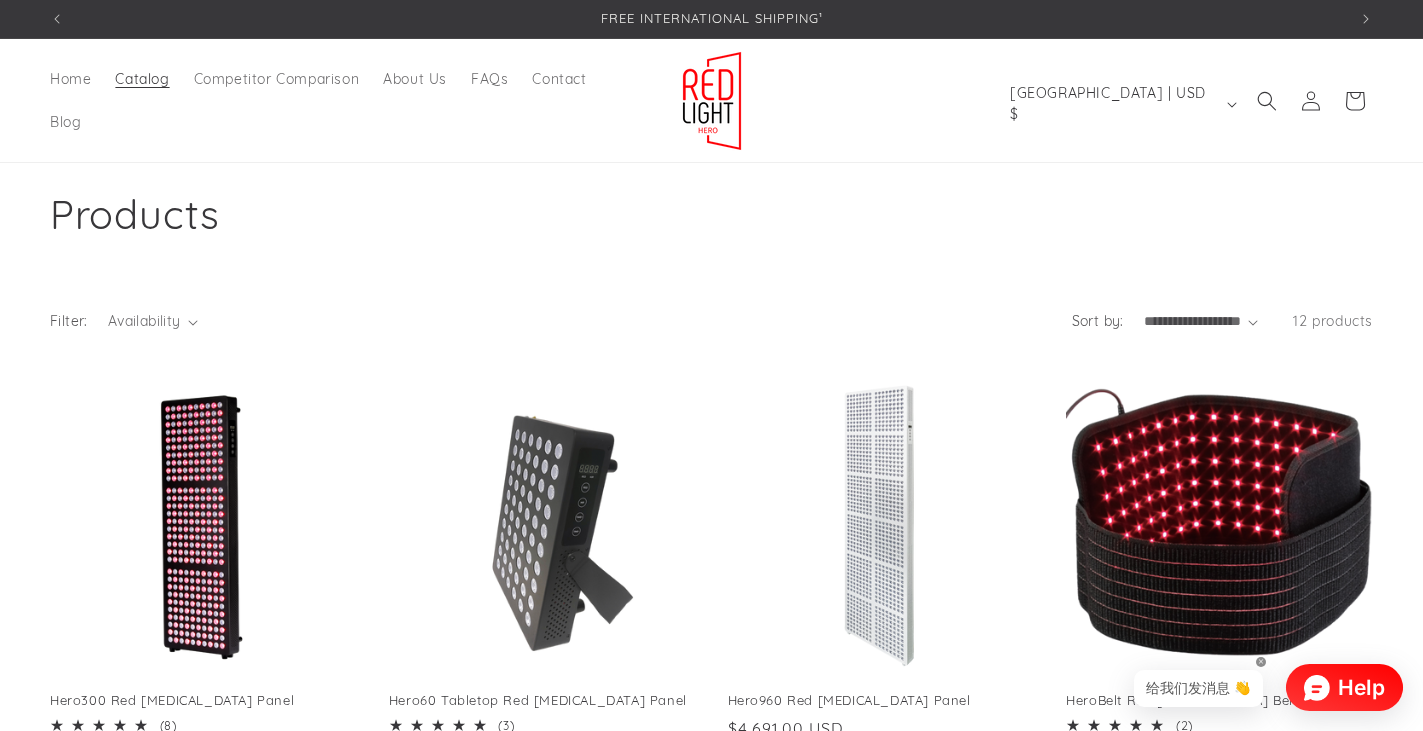 select on "*****" 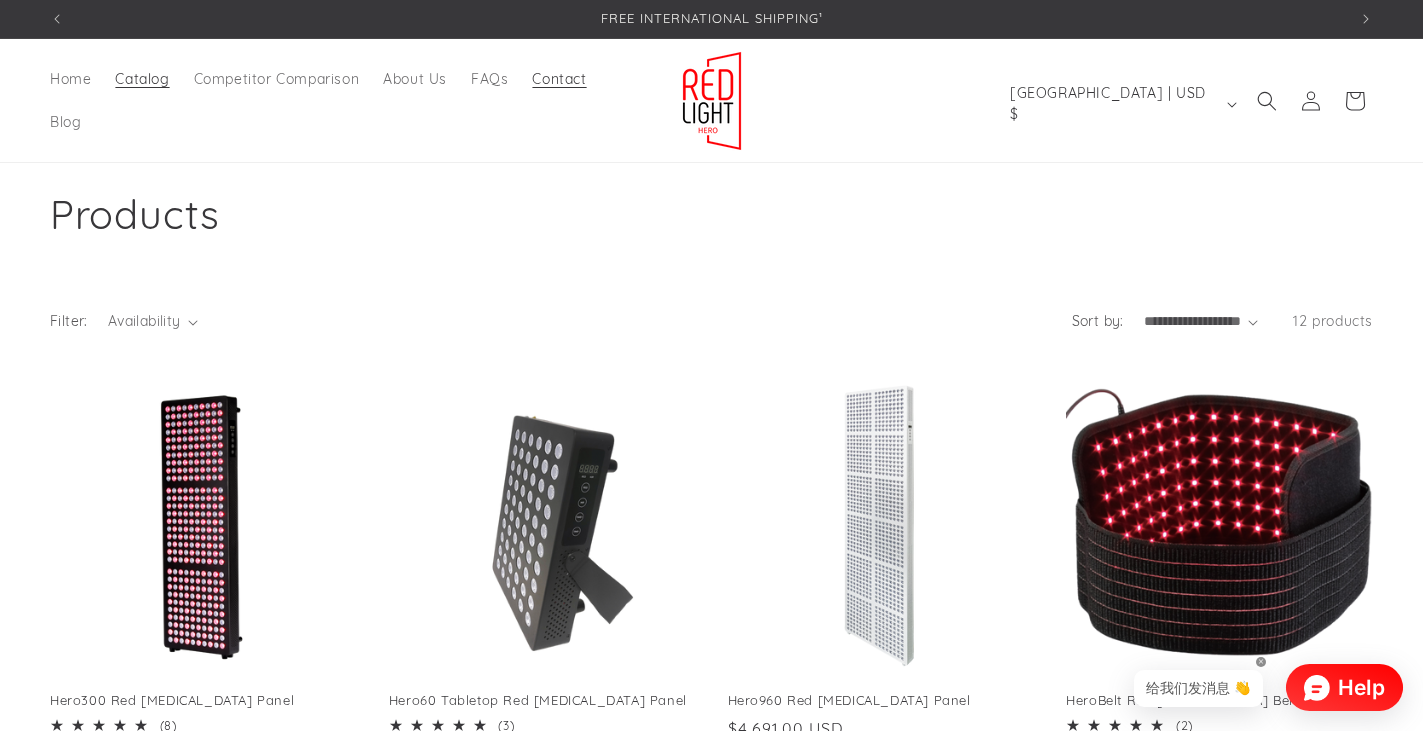 scroll, scrollTop: 0, scrollLeft: 0, axis: both 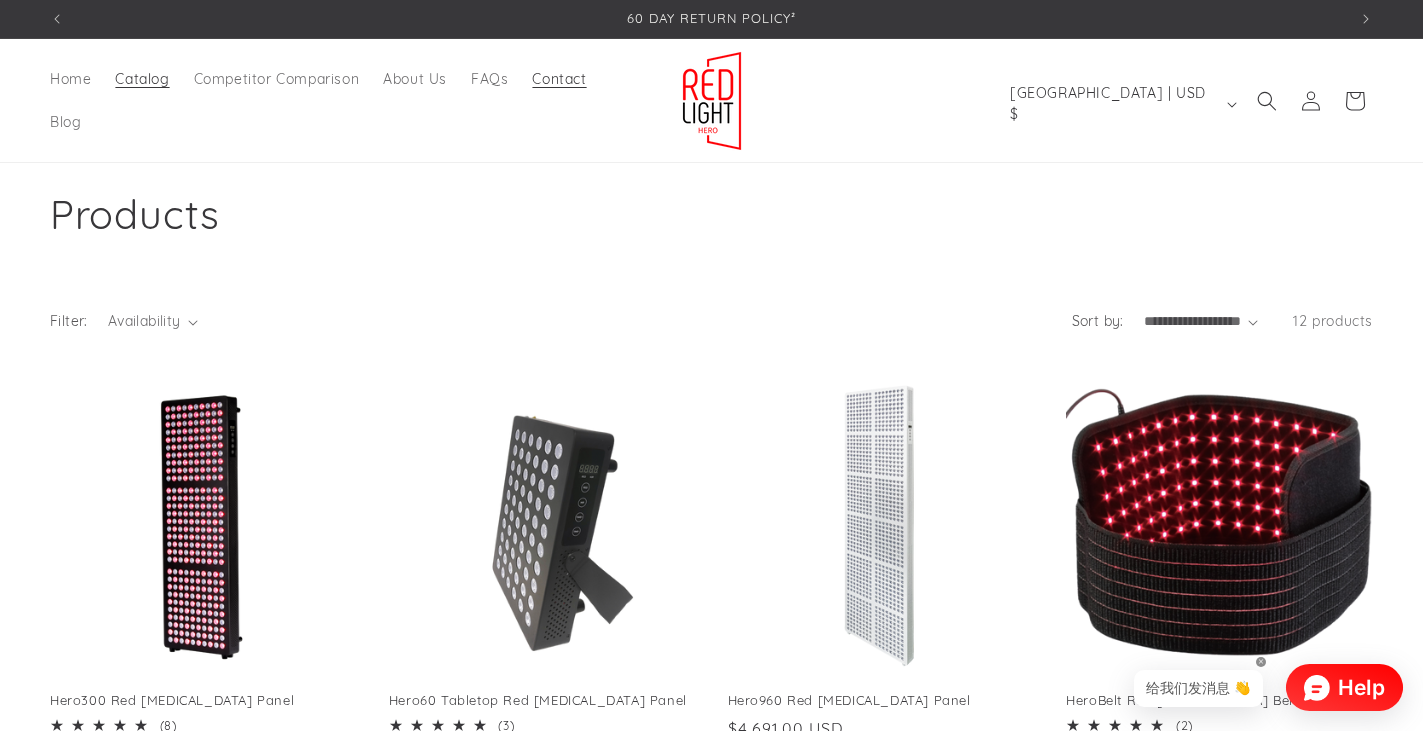 click on "Contact" at bounding box center (559, 79) 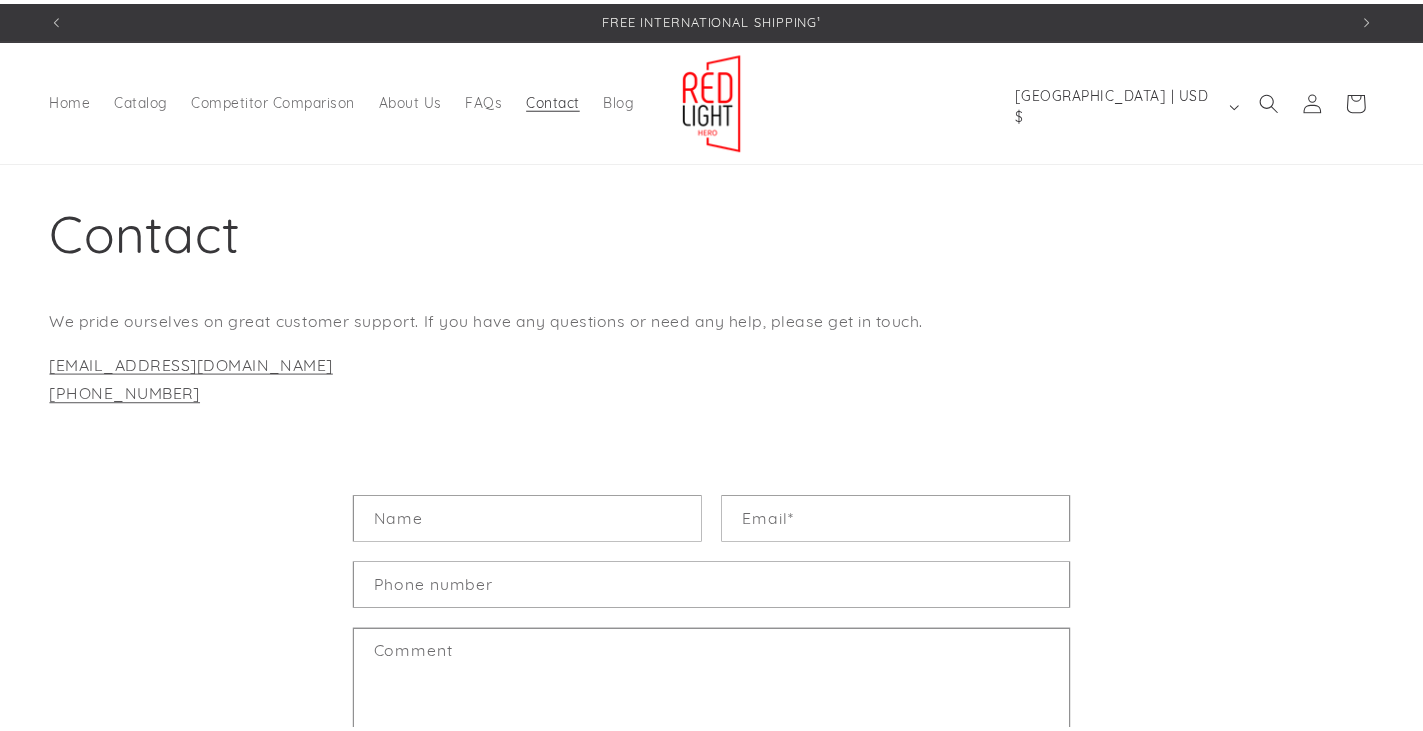 scroll, scrollTop: 0, scrollLeft: 0, axis: both 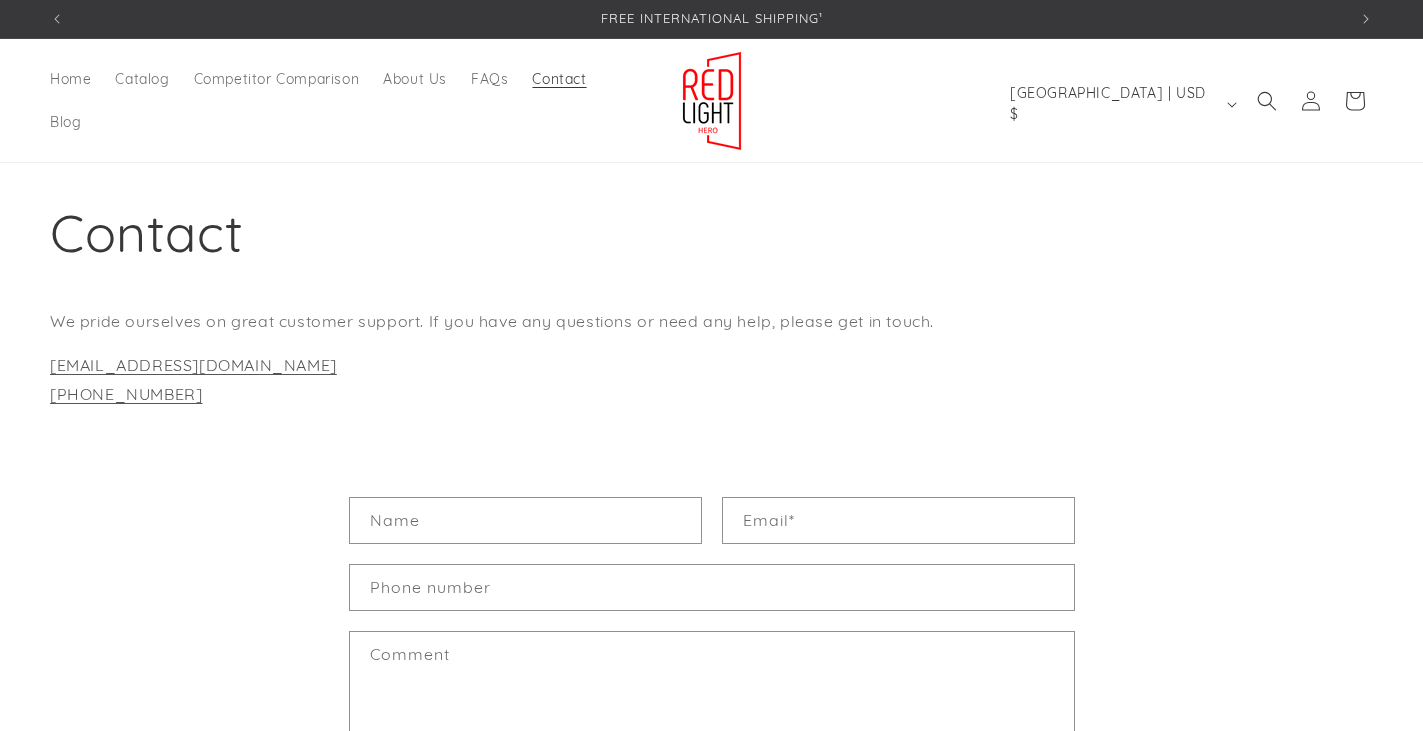 select on "*****" 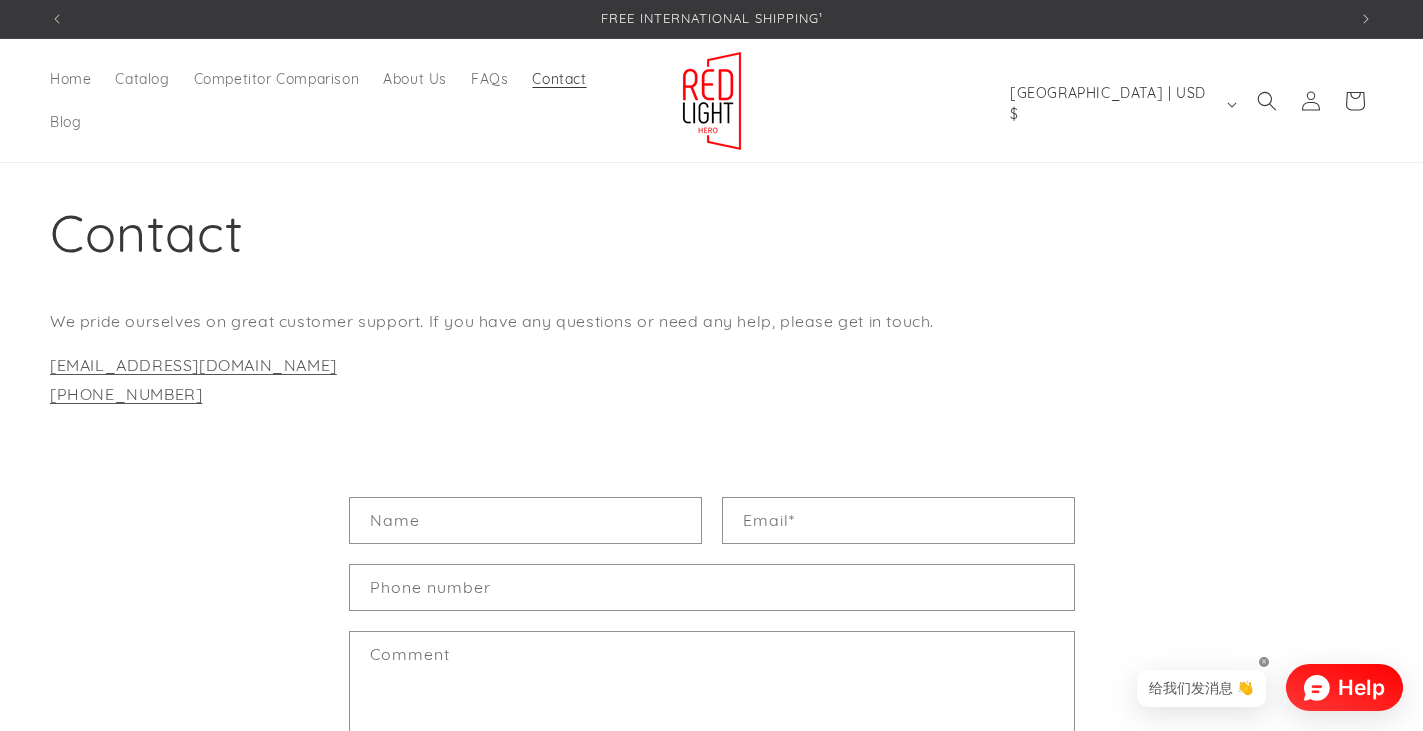 click on "We pride ourselves on great customer support. If you have any questions or need any help, please get in touch." at bounding box center [711, 321] 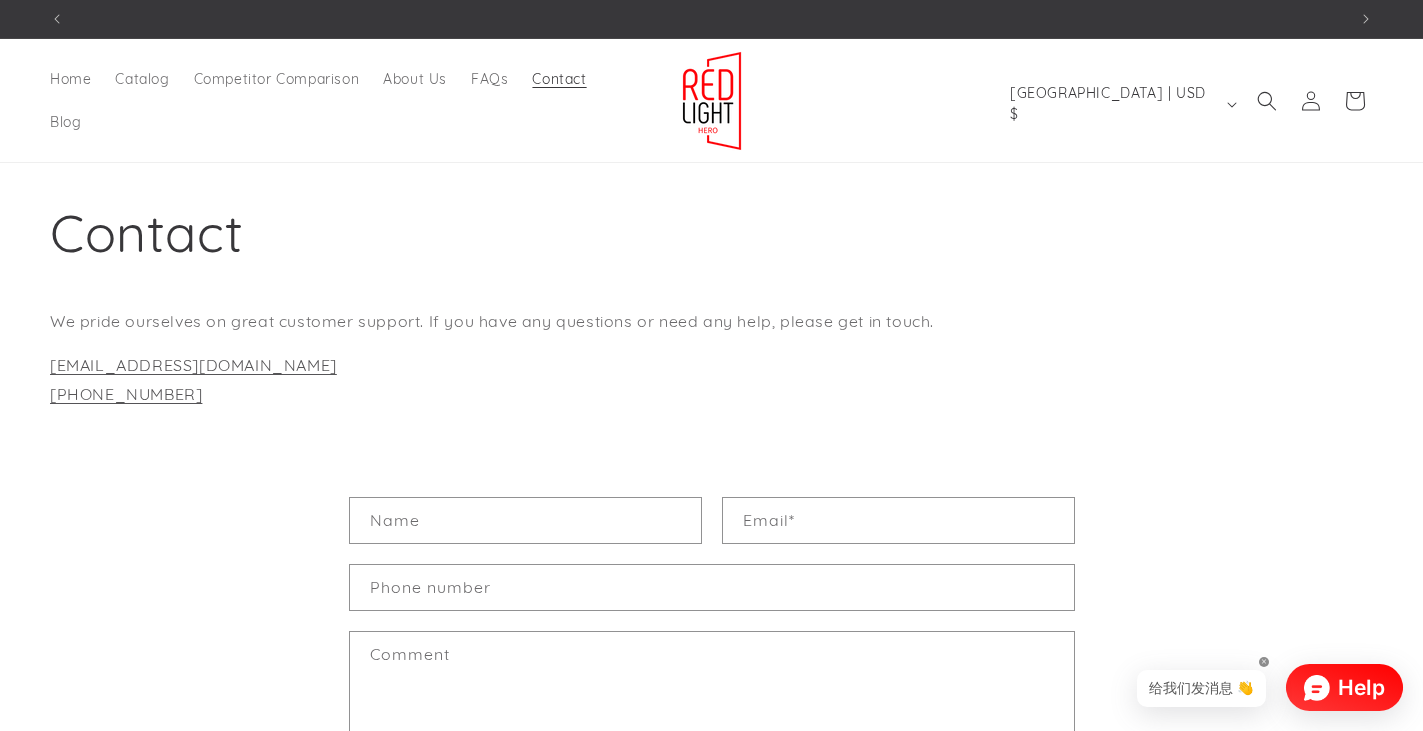scroll, scrollTop: 0, scrollLeft: 1297, axis: horizontal 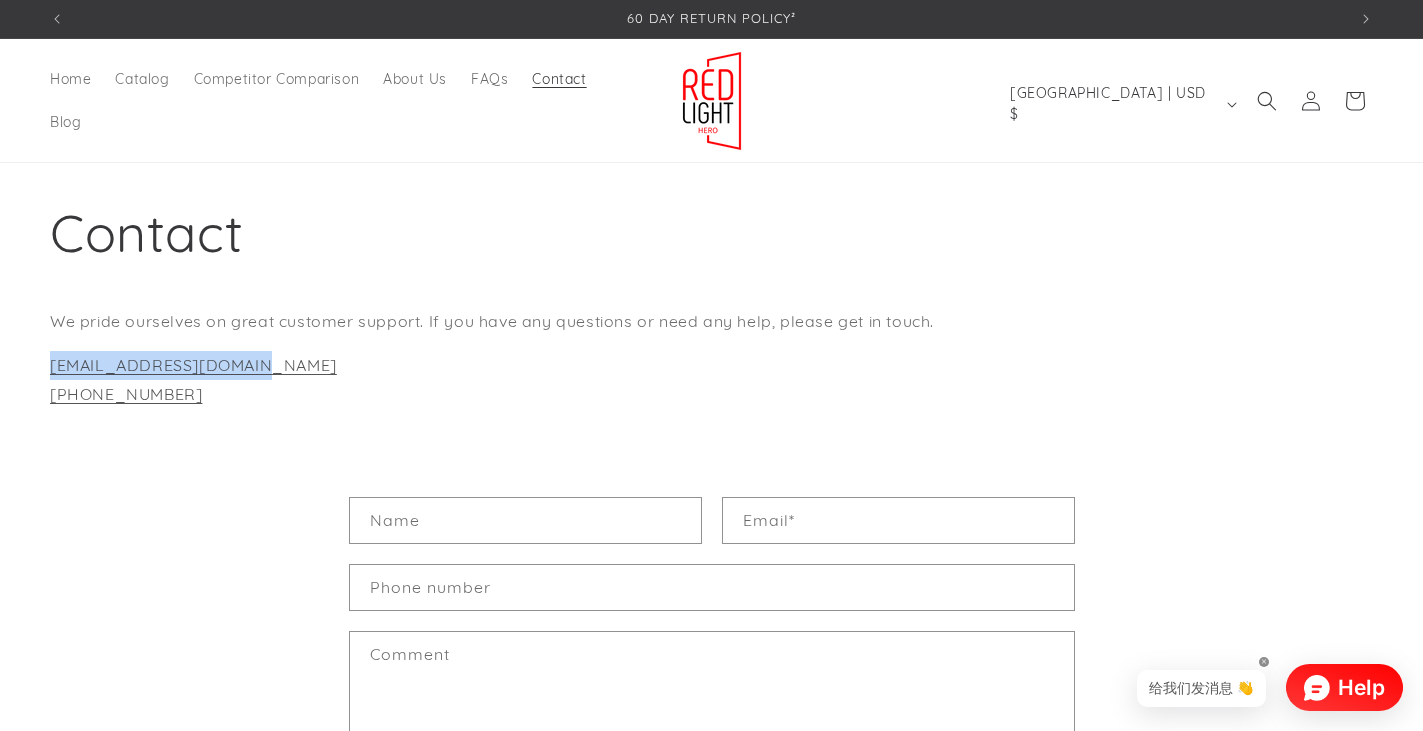 drag, startPoint x: 275, startPoint y: 365, endPoint x: 22, endPoint y: 371, distance: 253.07114 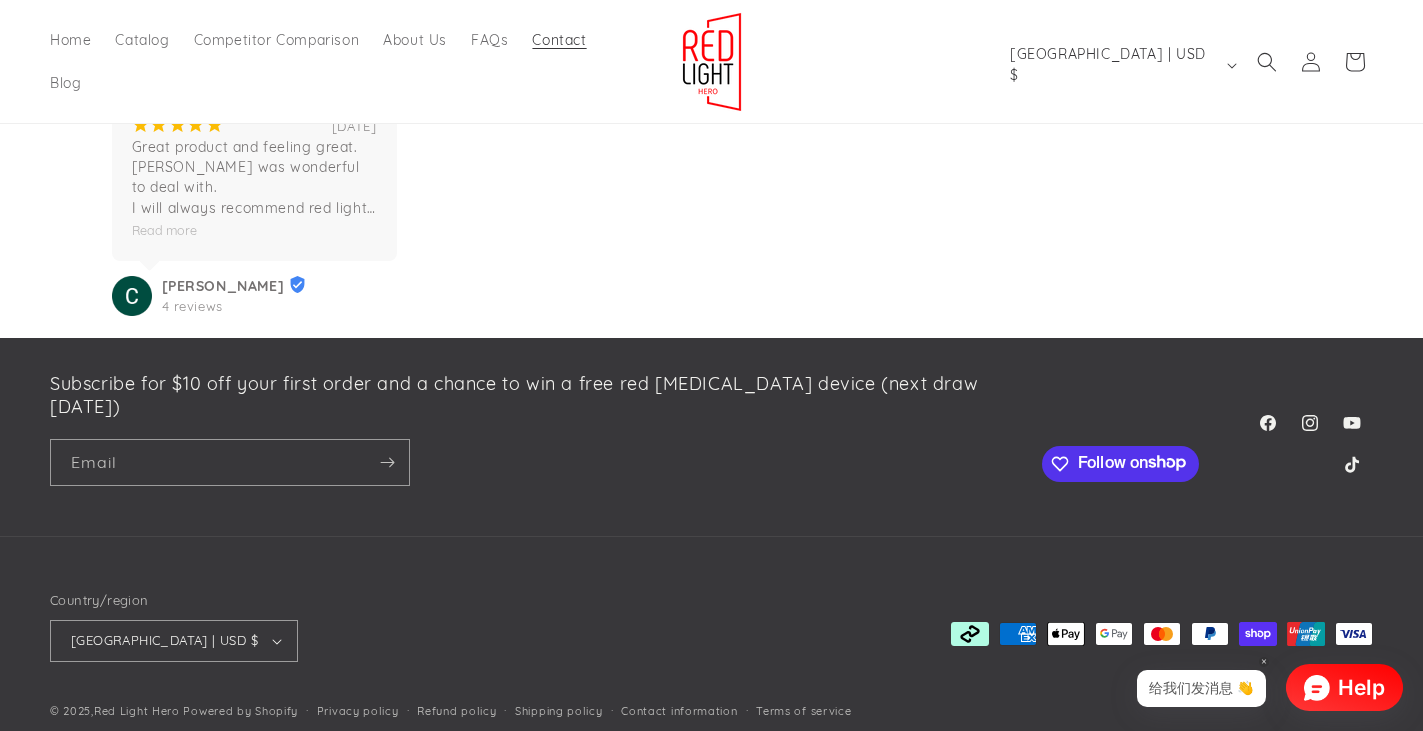 scroll, scrollTop: 2169, scrollLeft: 0, axis: vertical 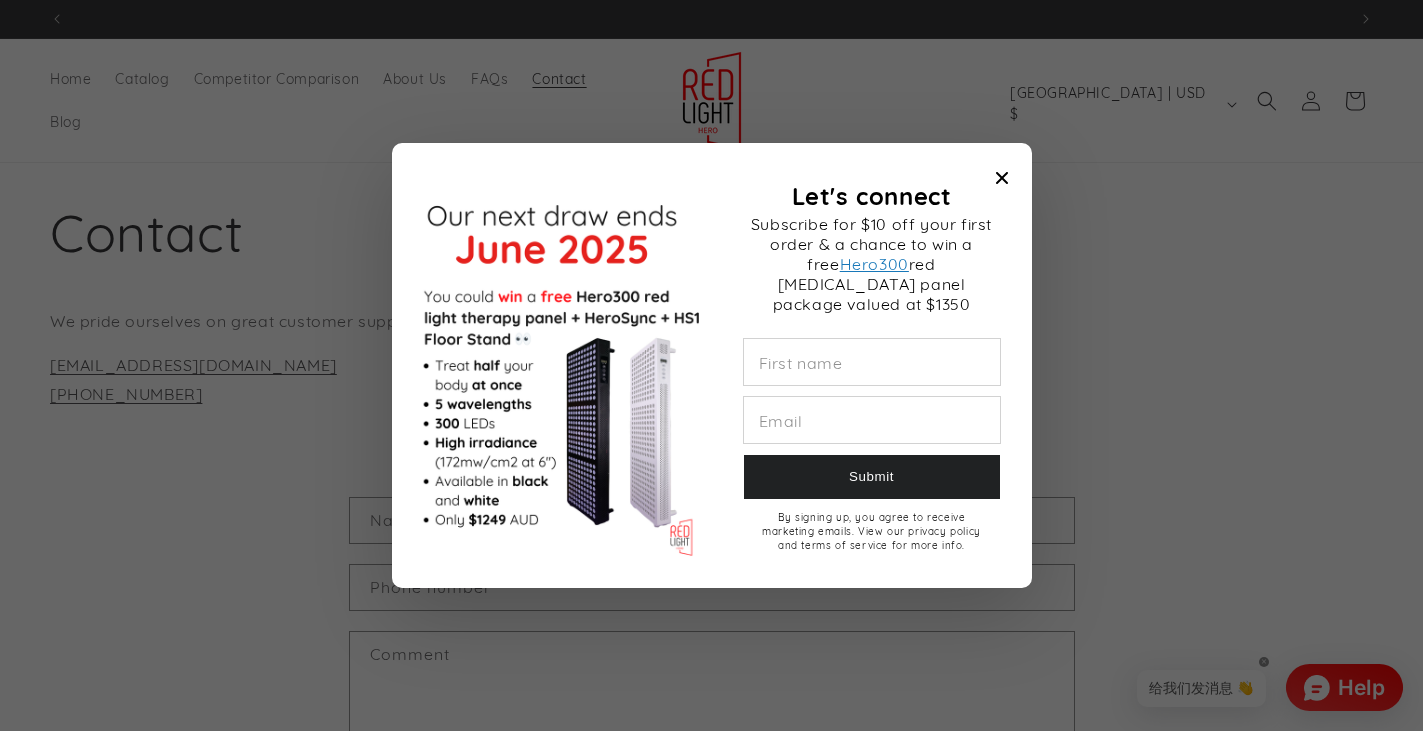 click 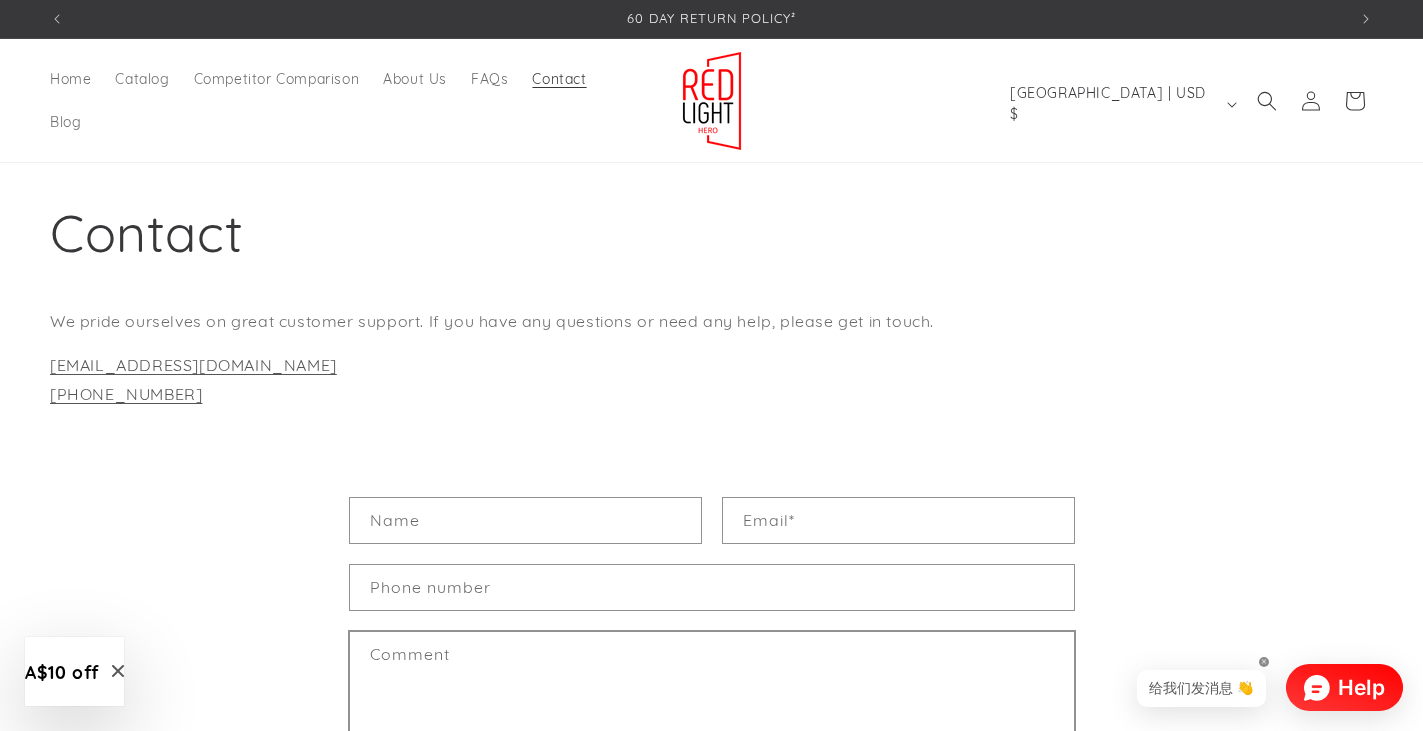 scroll, scrollTop: 0, scrollLeft: 0, axis: both 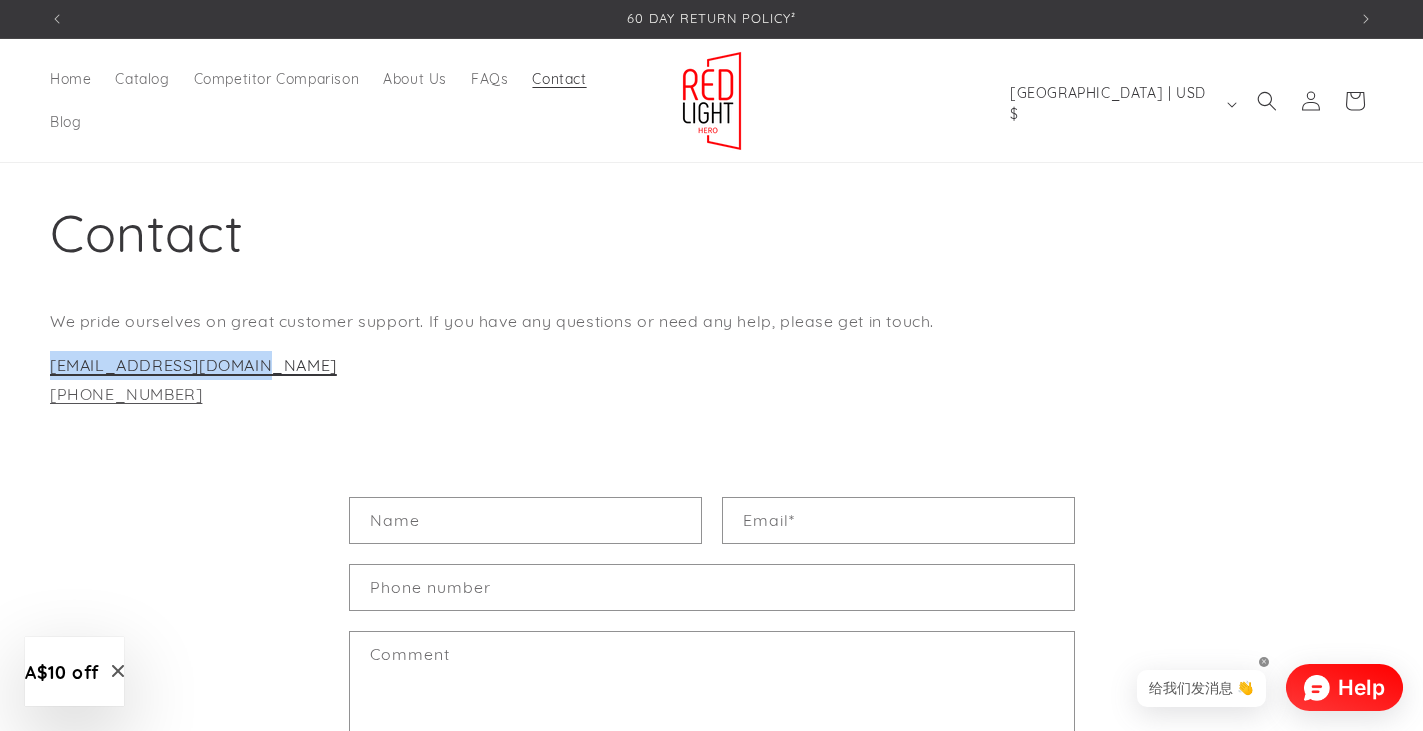 drag, startPoint x: 244, startPoint y: 365, endPoint x: 52, endPoint y: 362, distance: 192.02344 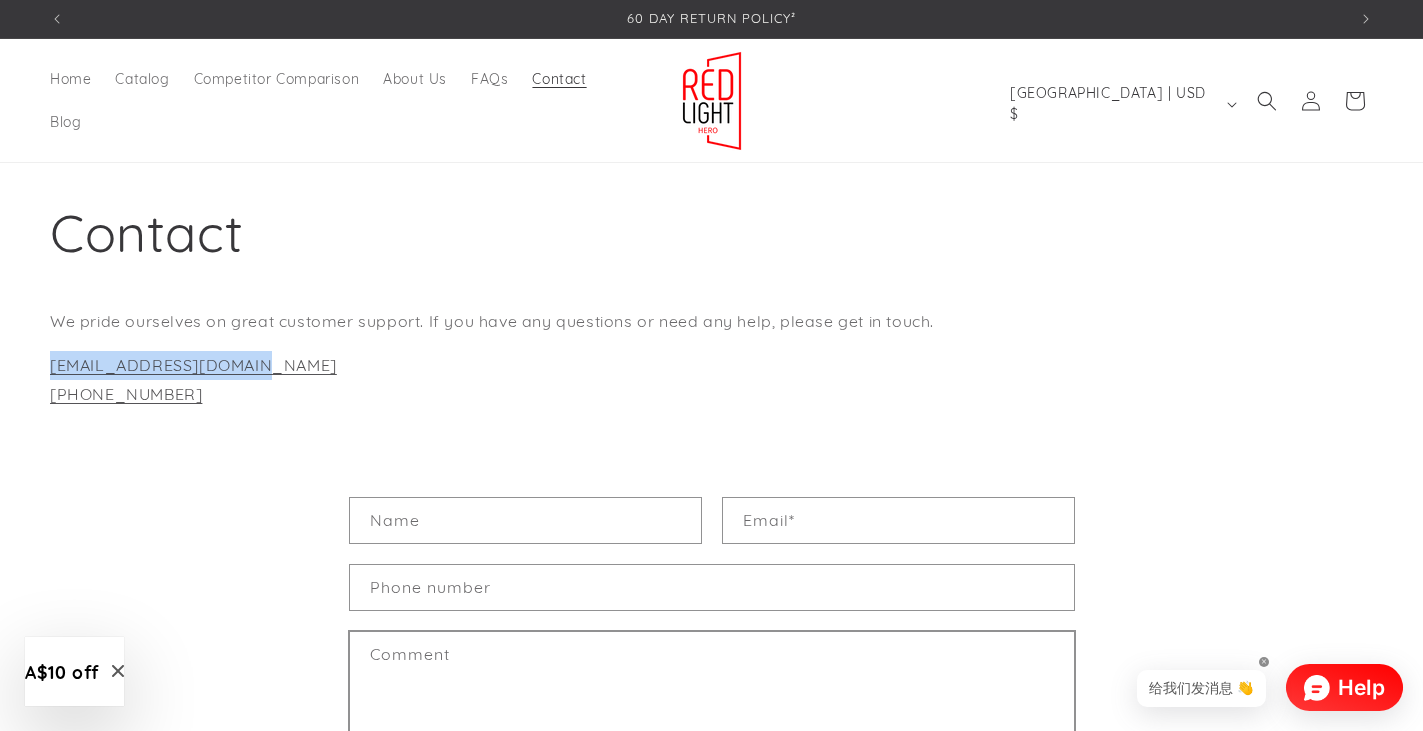 scroll, scrollTop: 0, scrollLeft: 0, axis: both 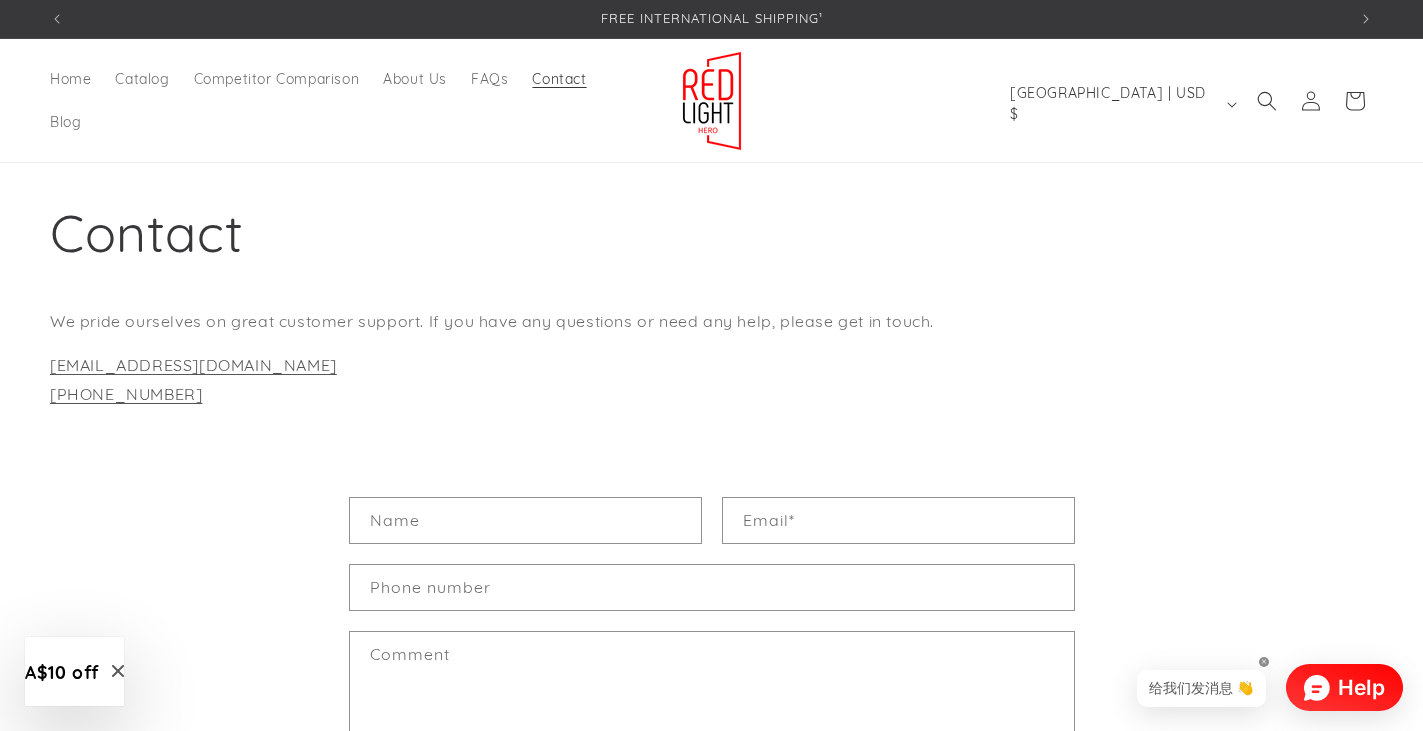 click on "hello@redlighthero.com +614 3373 6985" at bounding box center [711, 380] 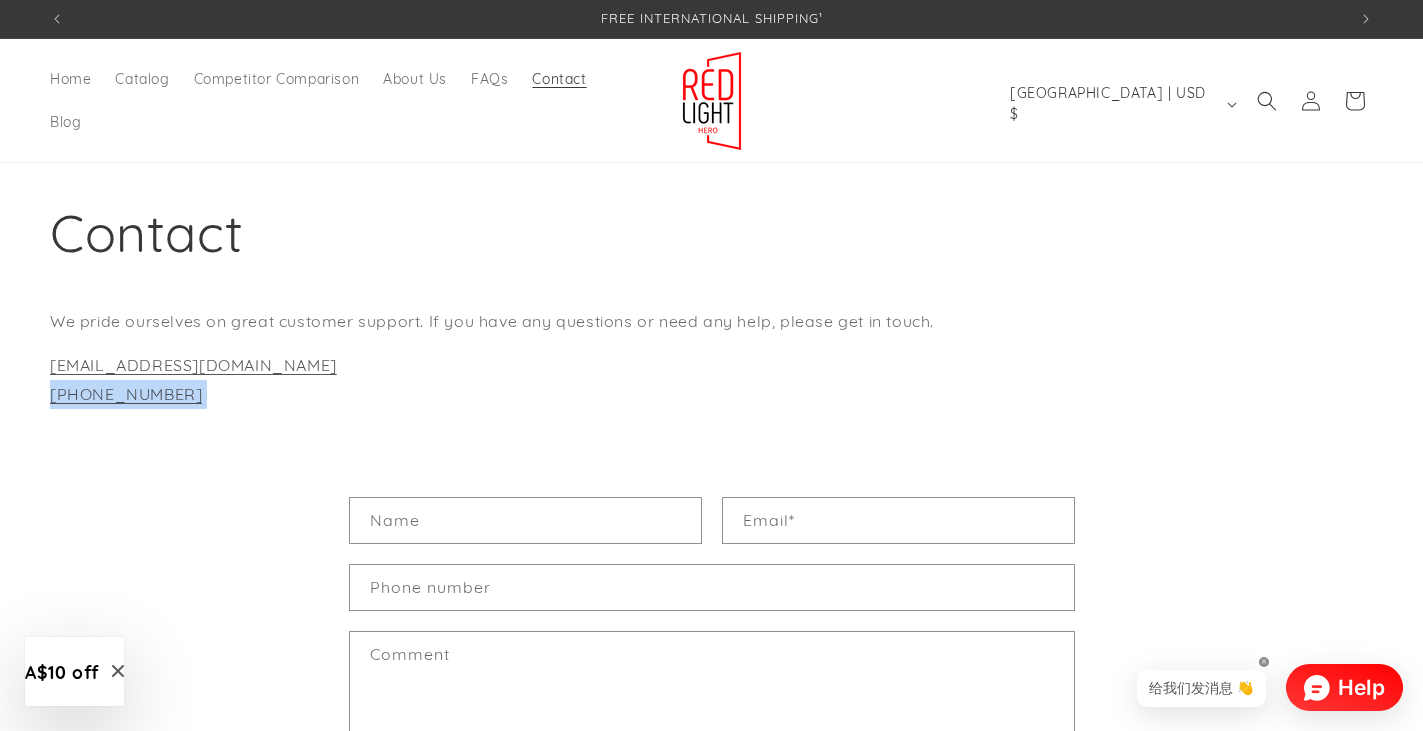 drag, startPoint x: 187, startPoint y: 395, endPoint x: 10, endPoint y: 396, distance: 177.00282 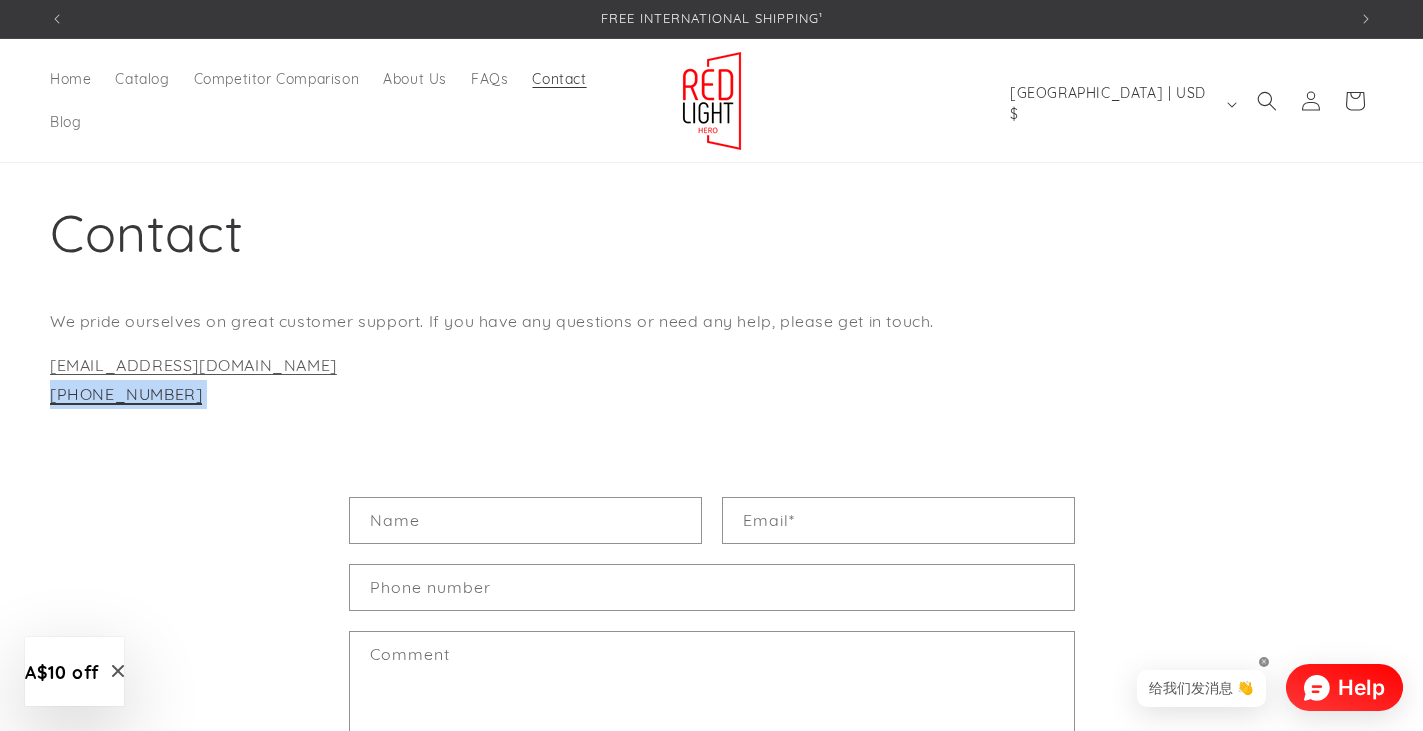 copy on "+614 3373 6985" 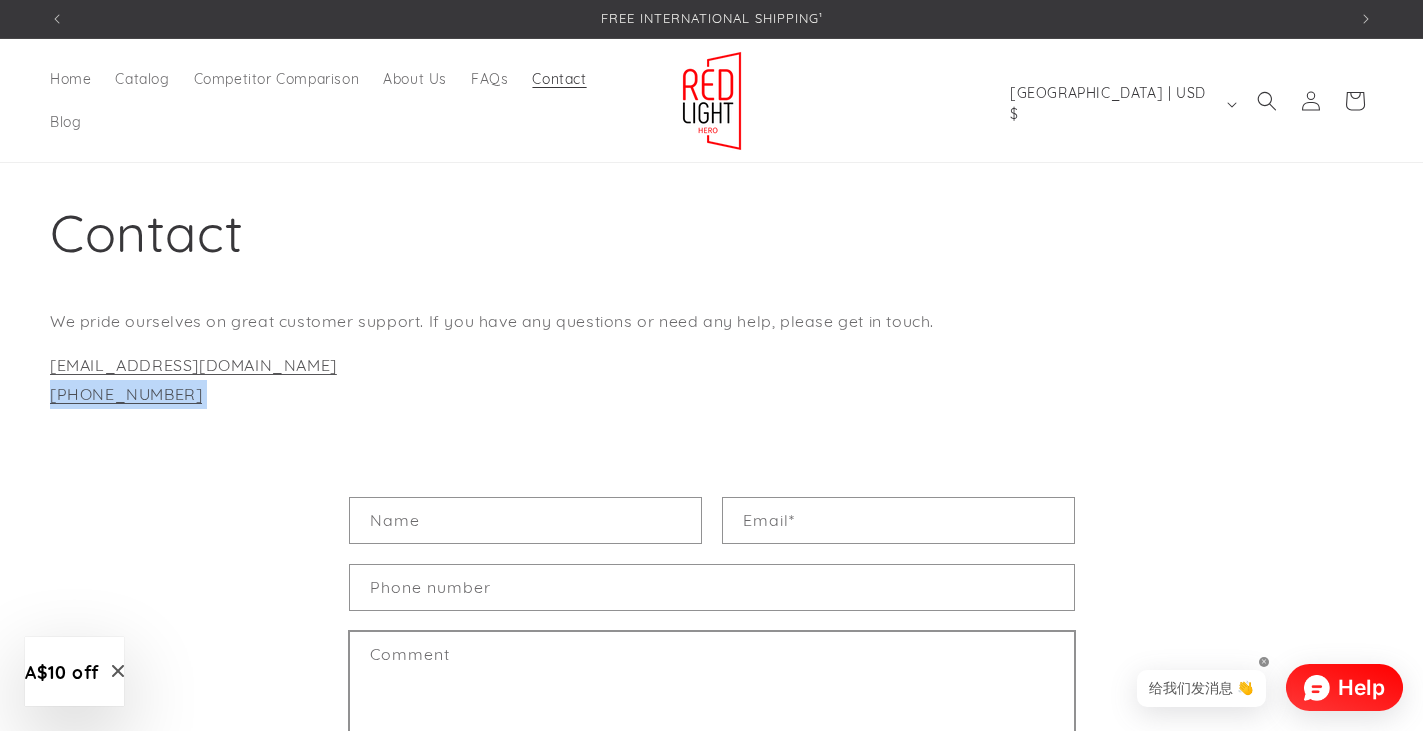scroll, scrollTop: 0, scrollLeft: 1297, axis: horizontal 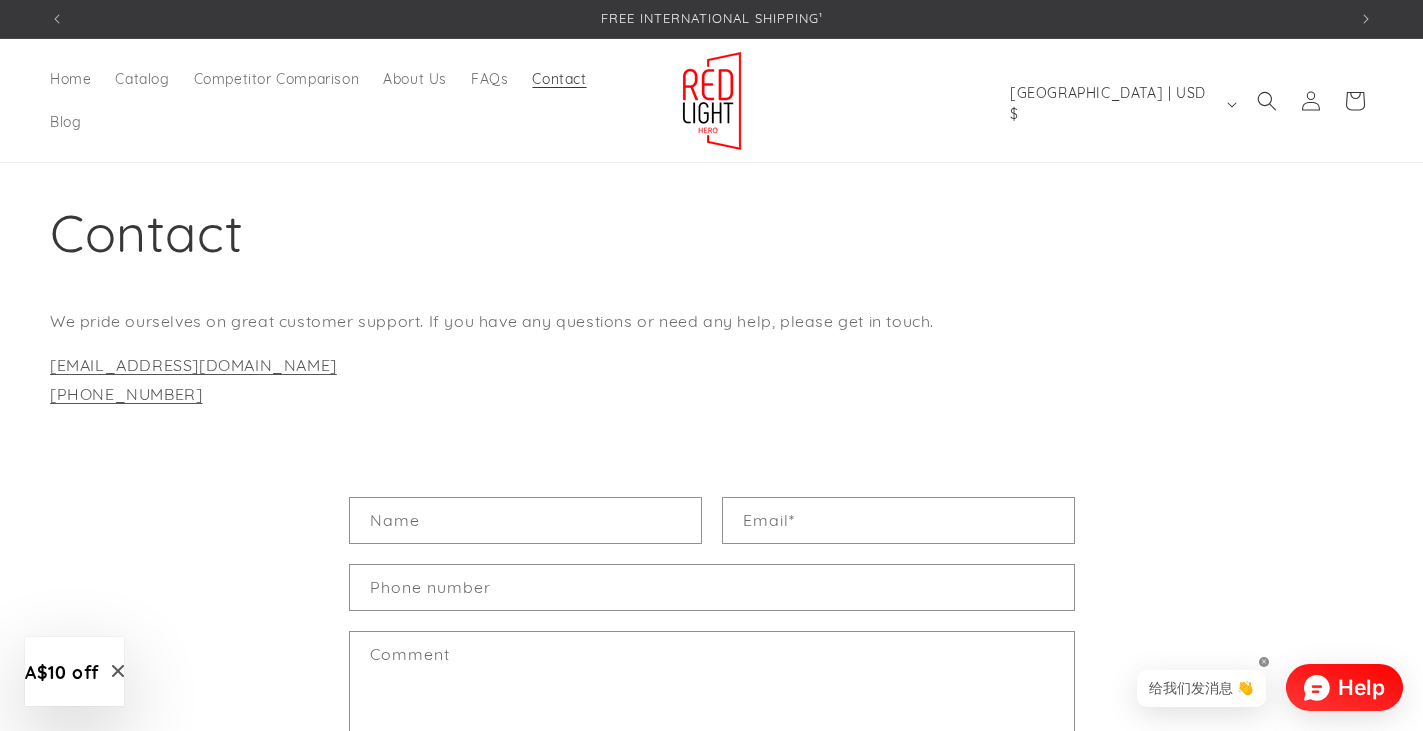 click on "Contact form
Name
Email
*
Phone number
Comment
Send" at bounding box center [711, 658] 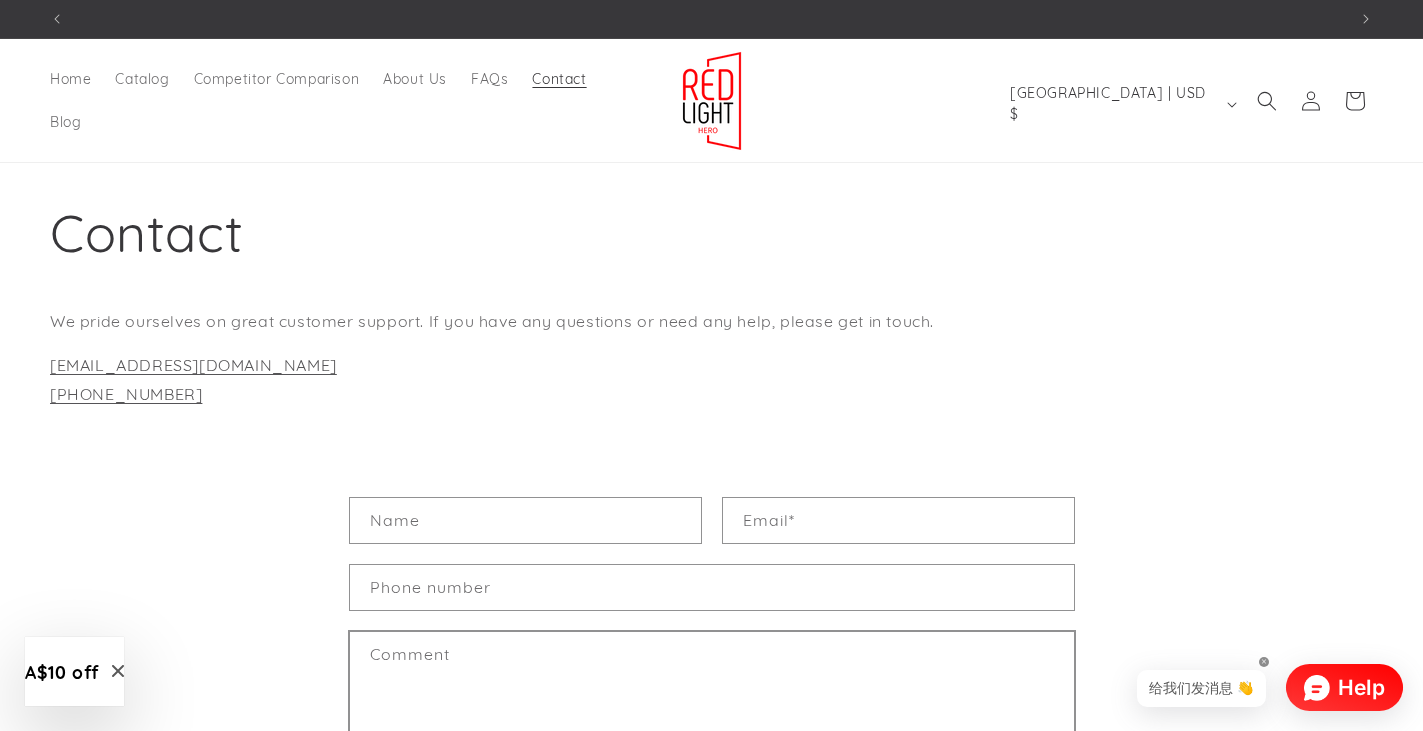 scroll, scrollTop: 369, scrollLeft: 0, axis: vertical 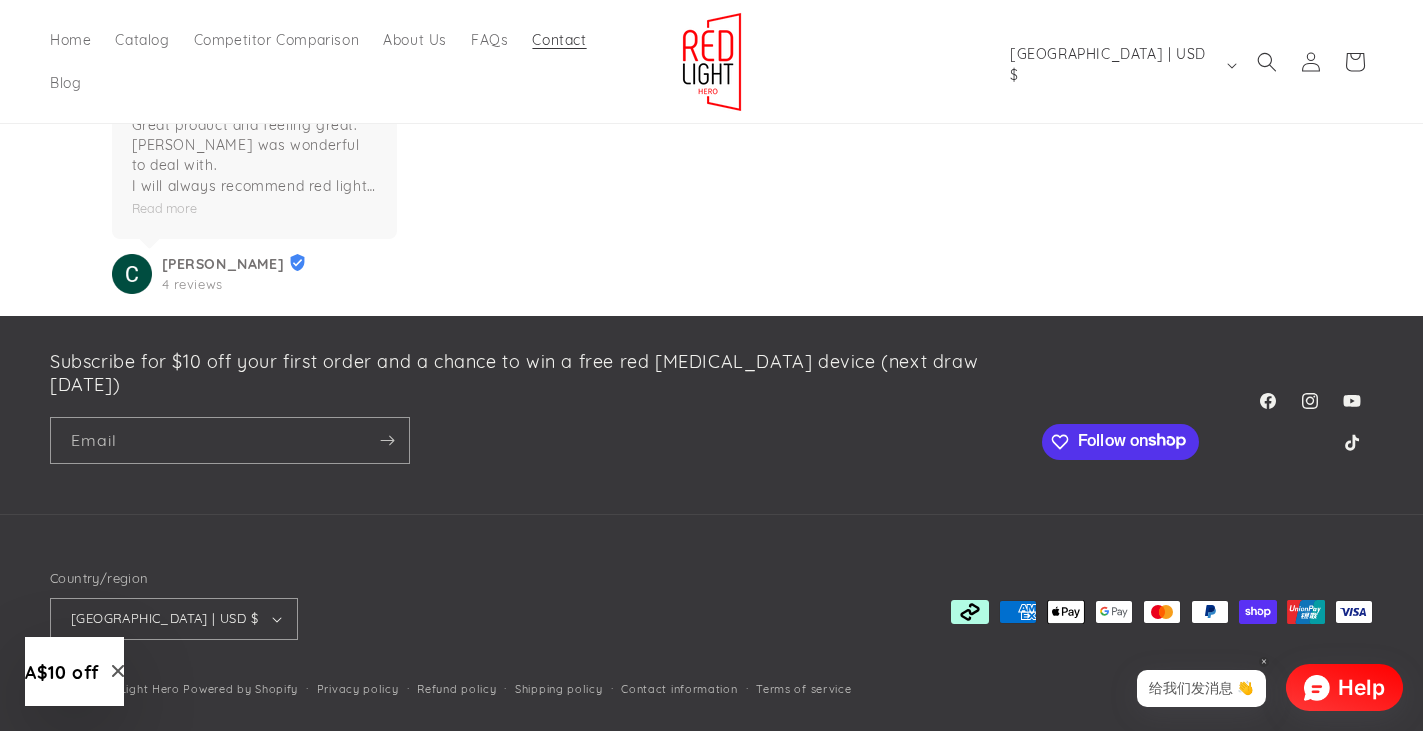 click 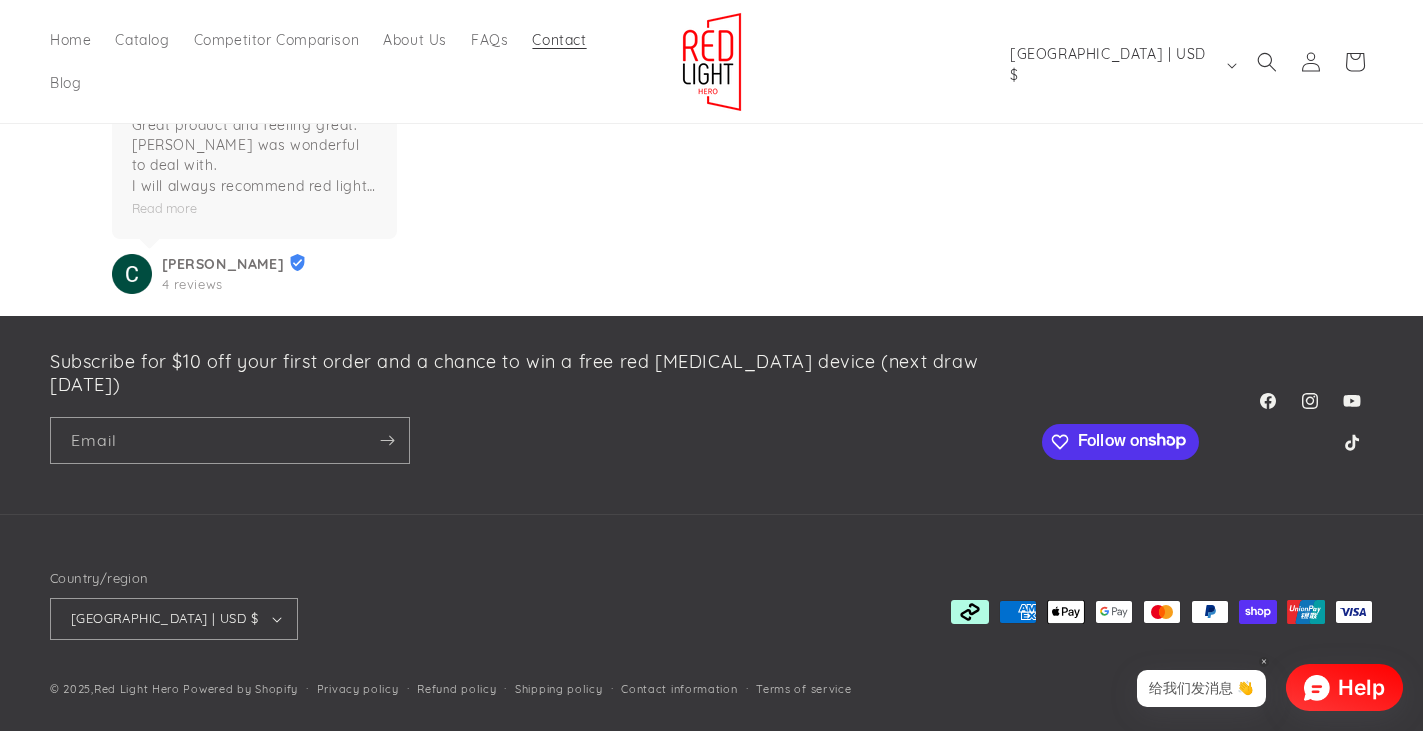 scroll, scrollTop: 0, scrollLeft: 0, axis: both 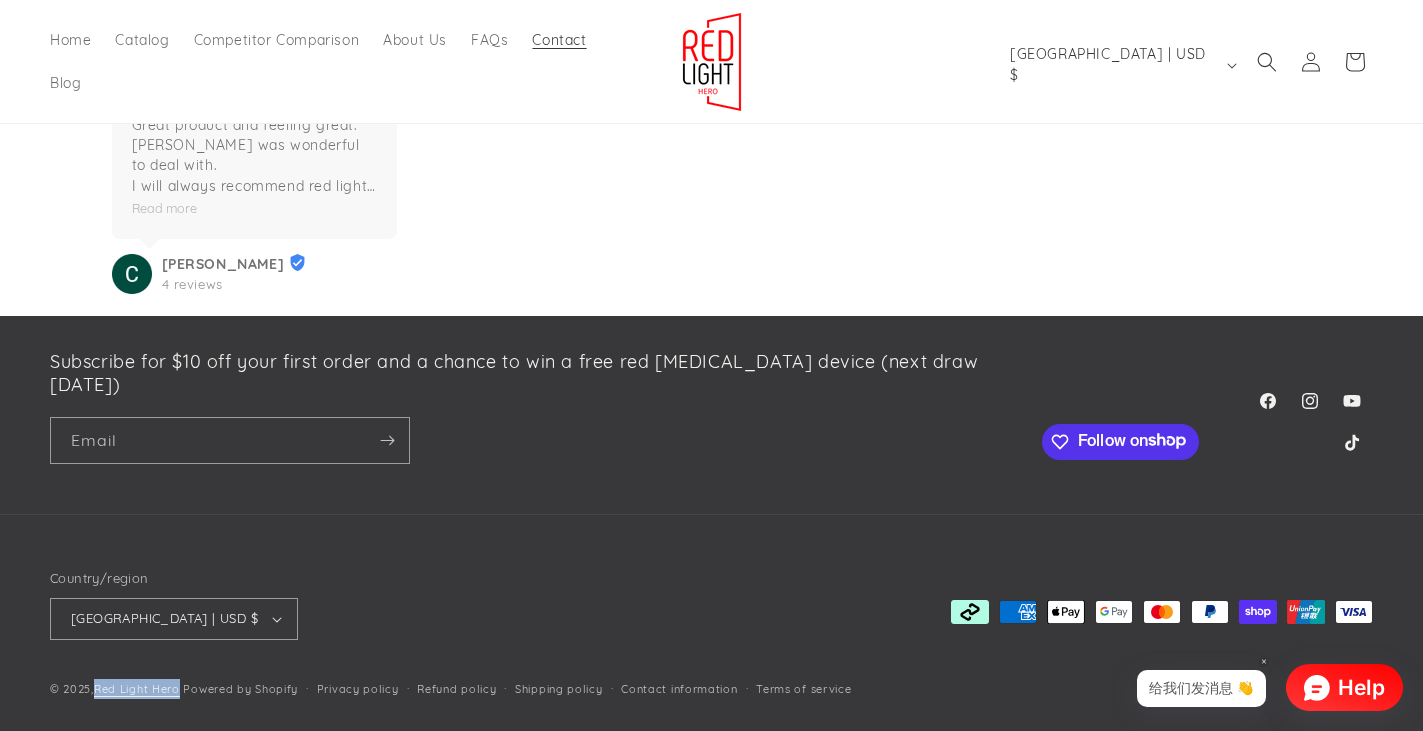 drag, startPoint x: 96, startPoint y: 687, endPoint x: 182, endPoint y: 689, distance: 86.023254 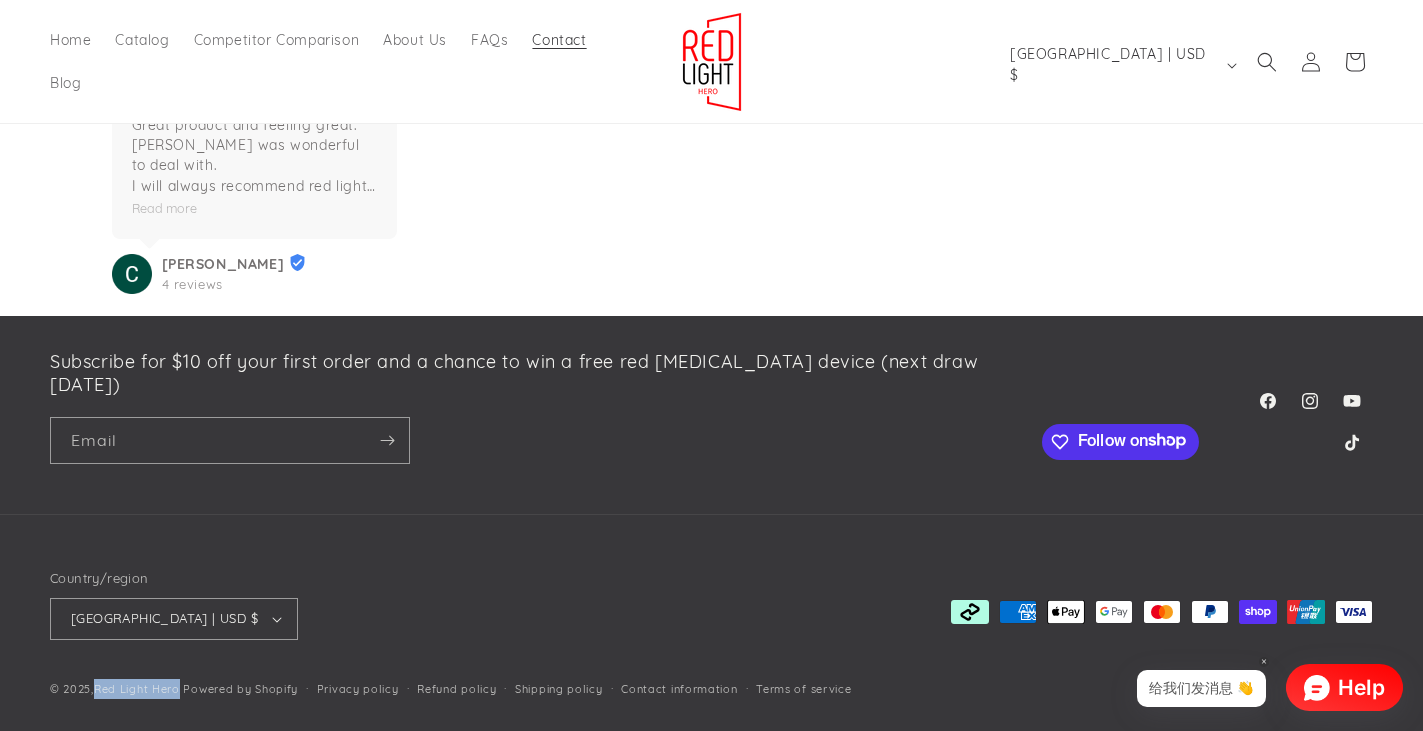 scroll, scrollTop: 0, scrollLeft: 0, axis: both 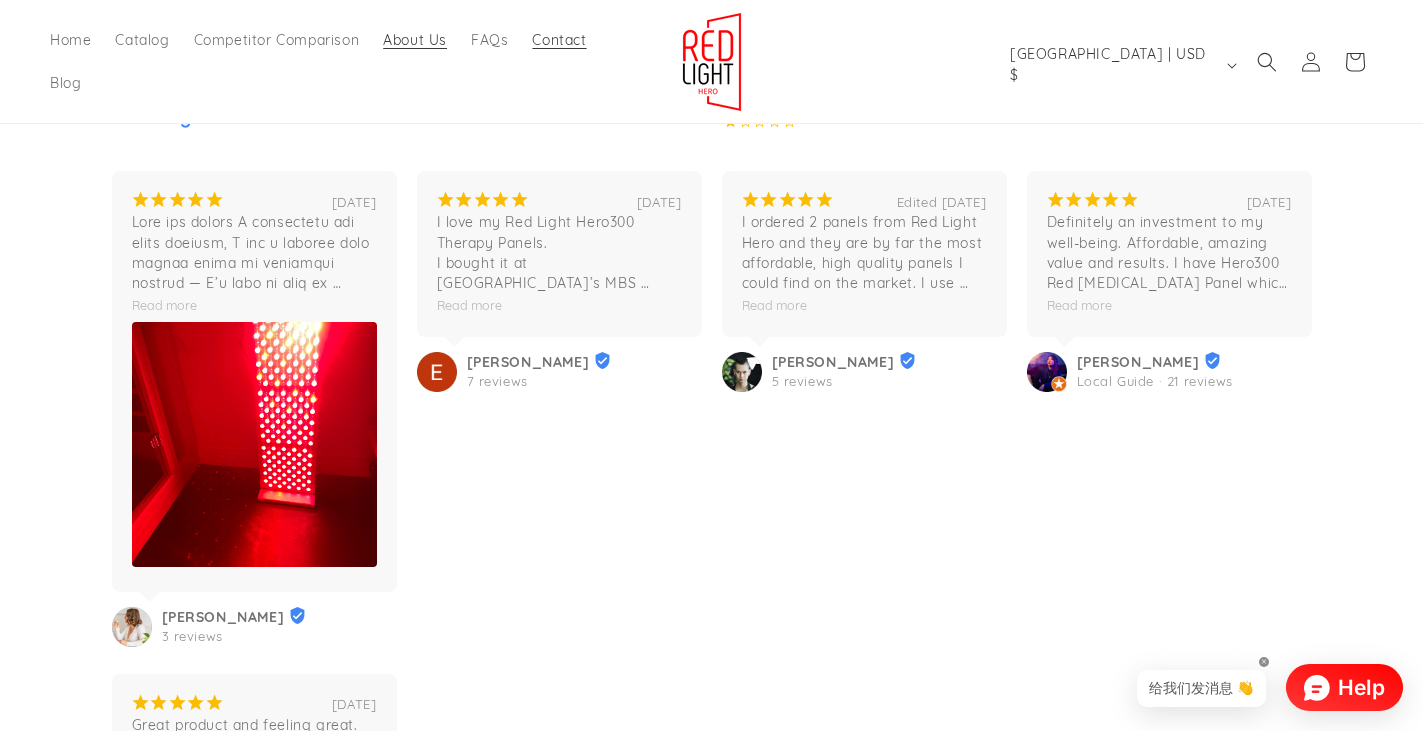 click on "About Us" at bounding box center [415, 40] 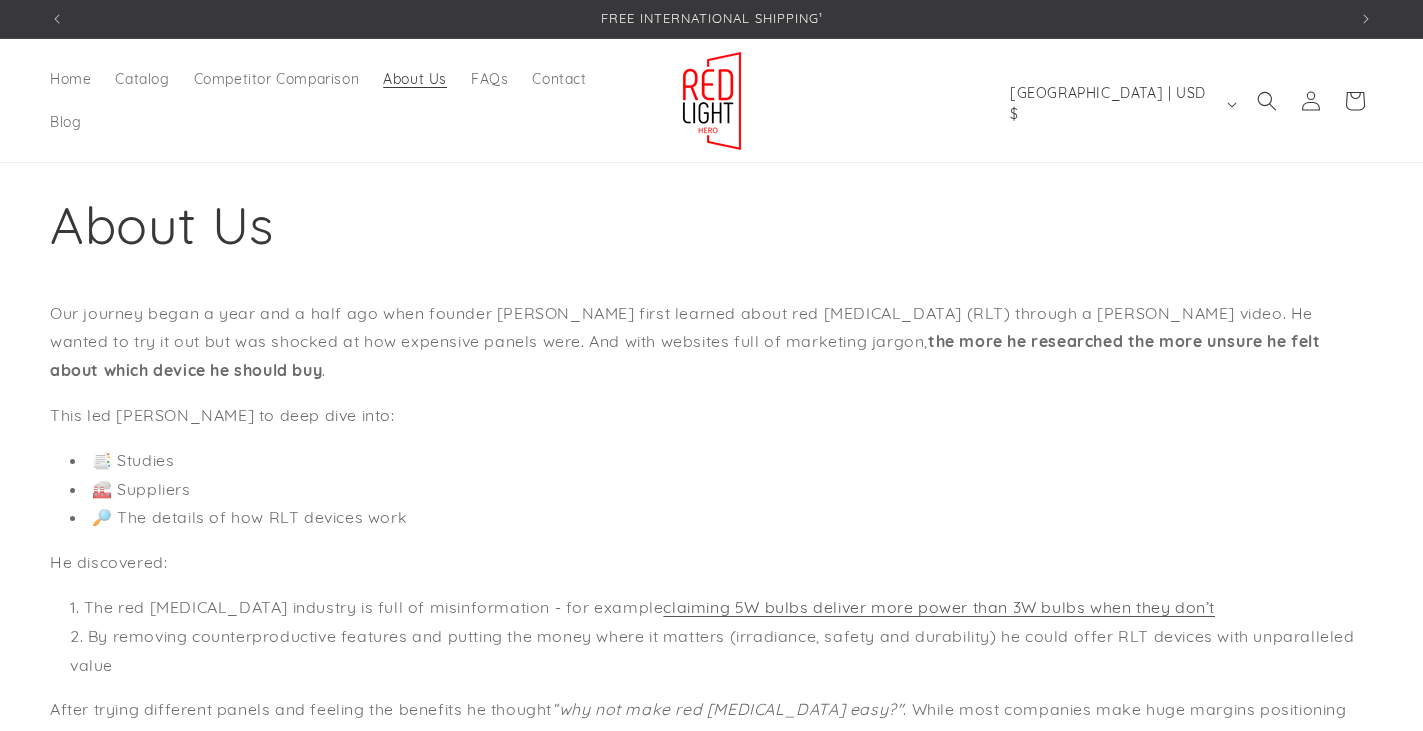scroll, scrollTop: 0, scrollLeft: 0, axis: both 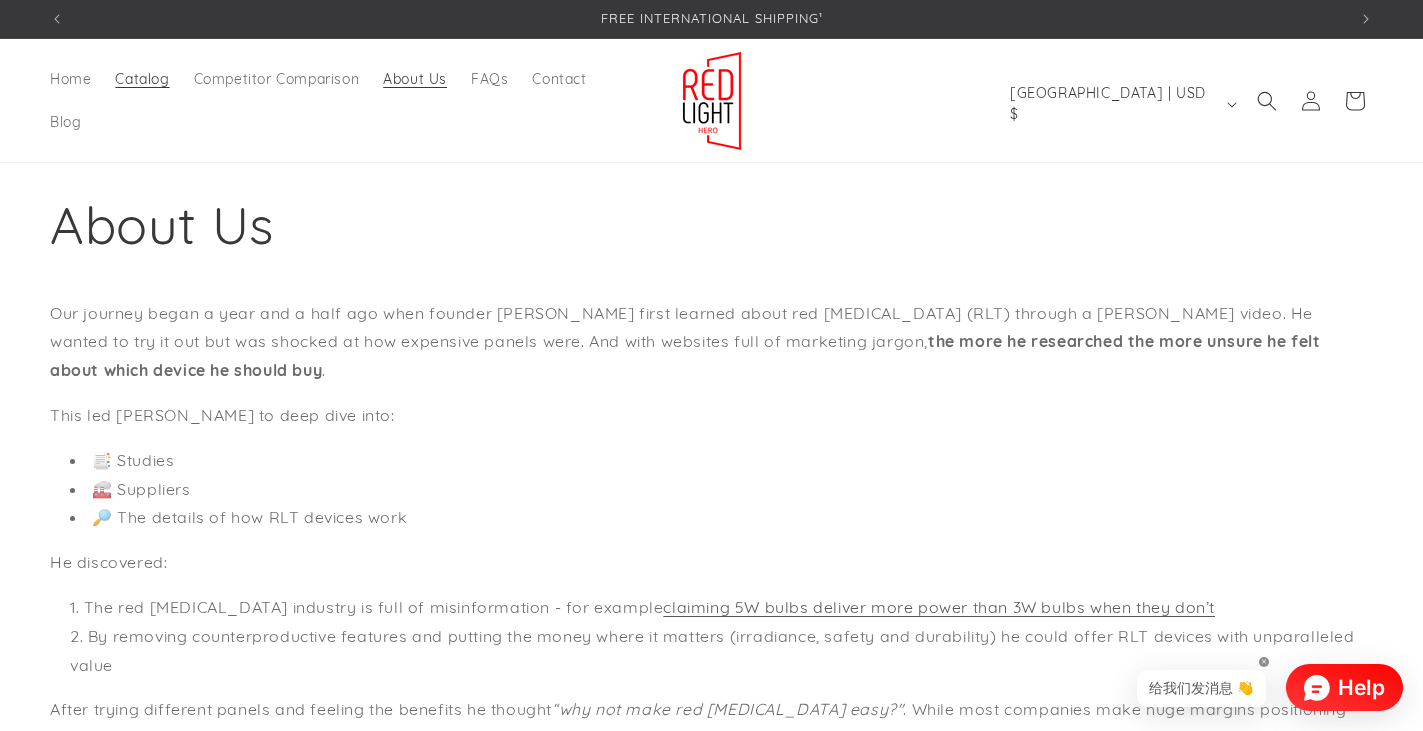 click on "Catalog" at bounding box center [142, 79] 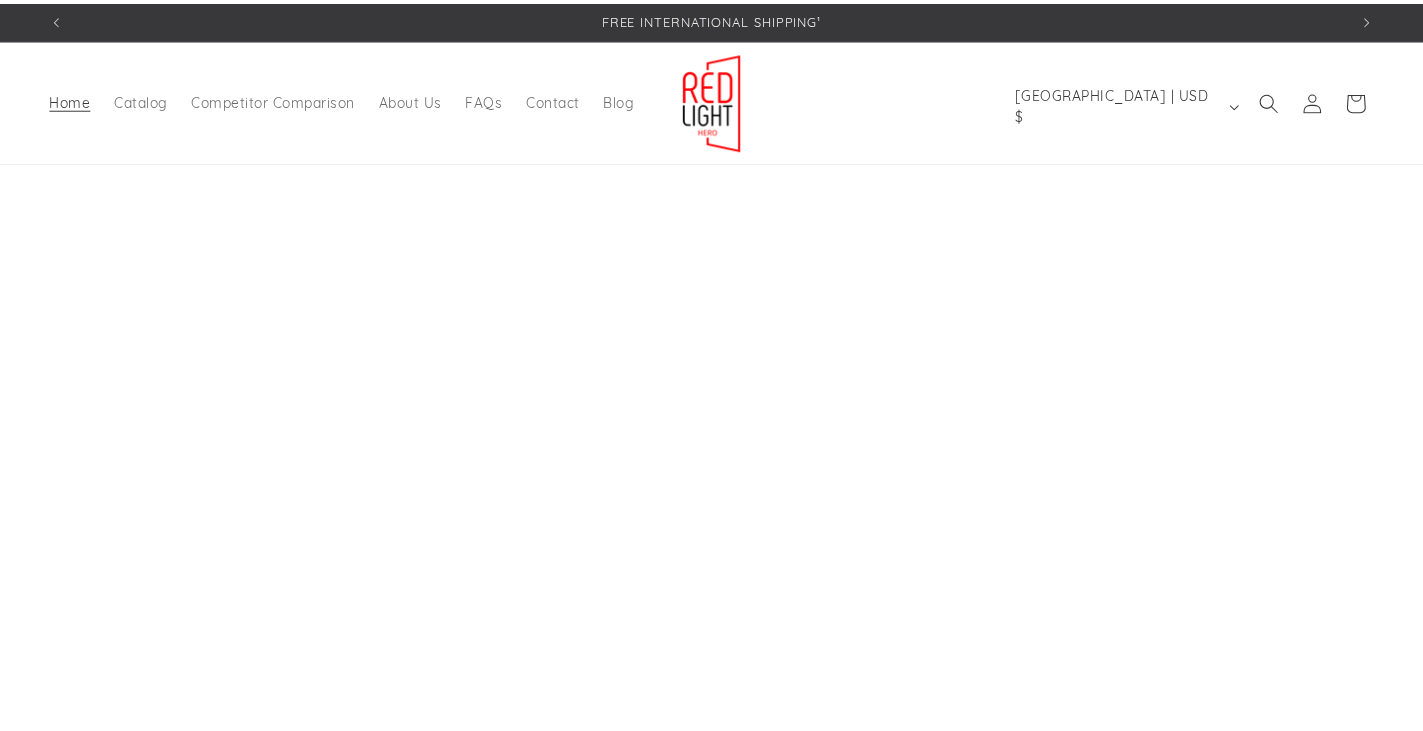 scroll, scrollTop: 0, scrollLeft: 0, axis: both 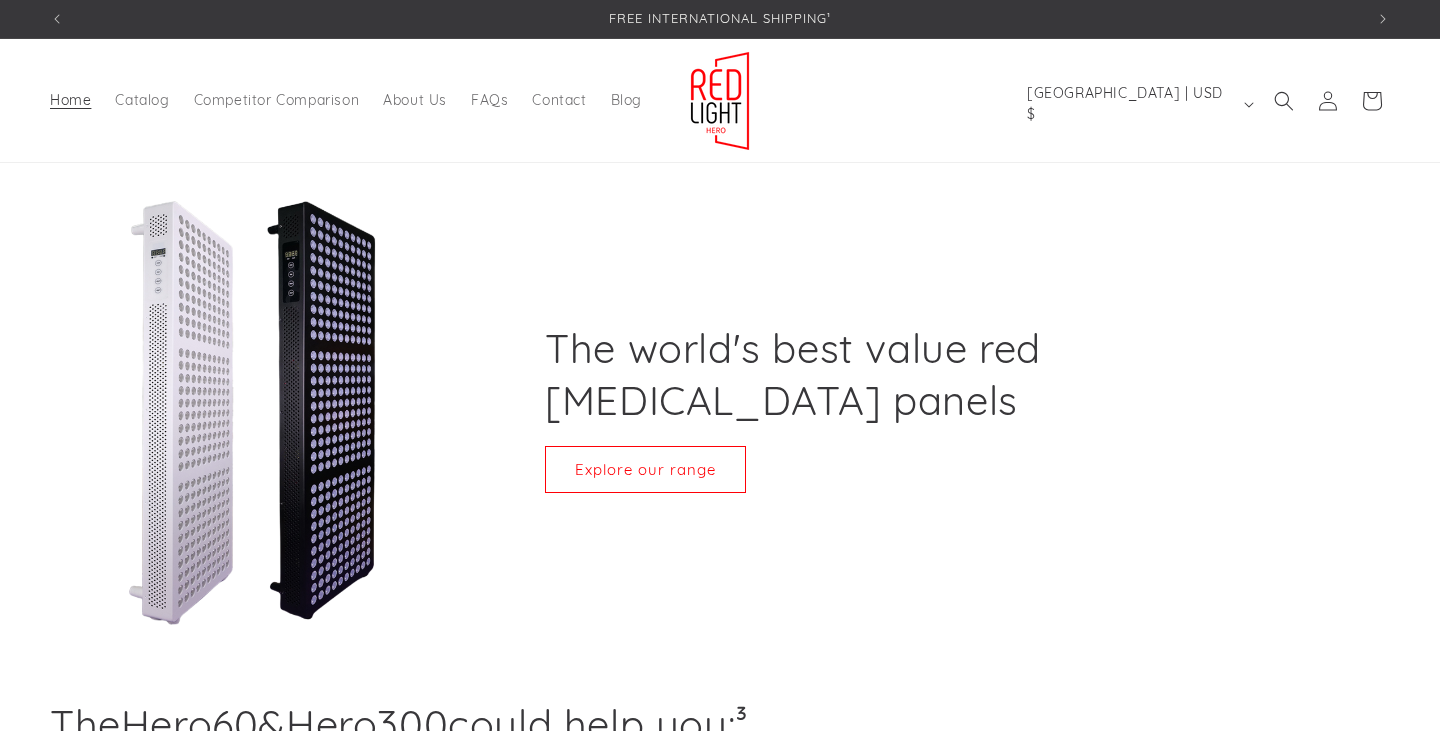 select on "*****" 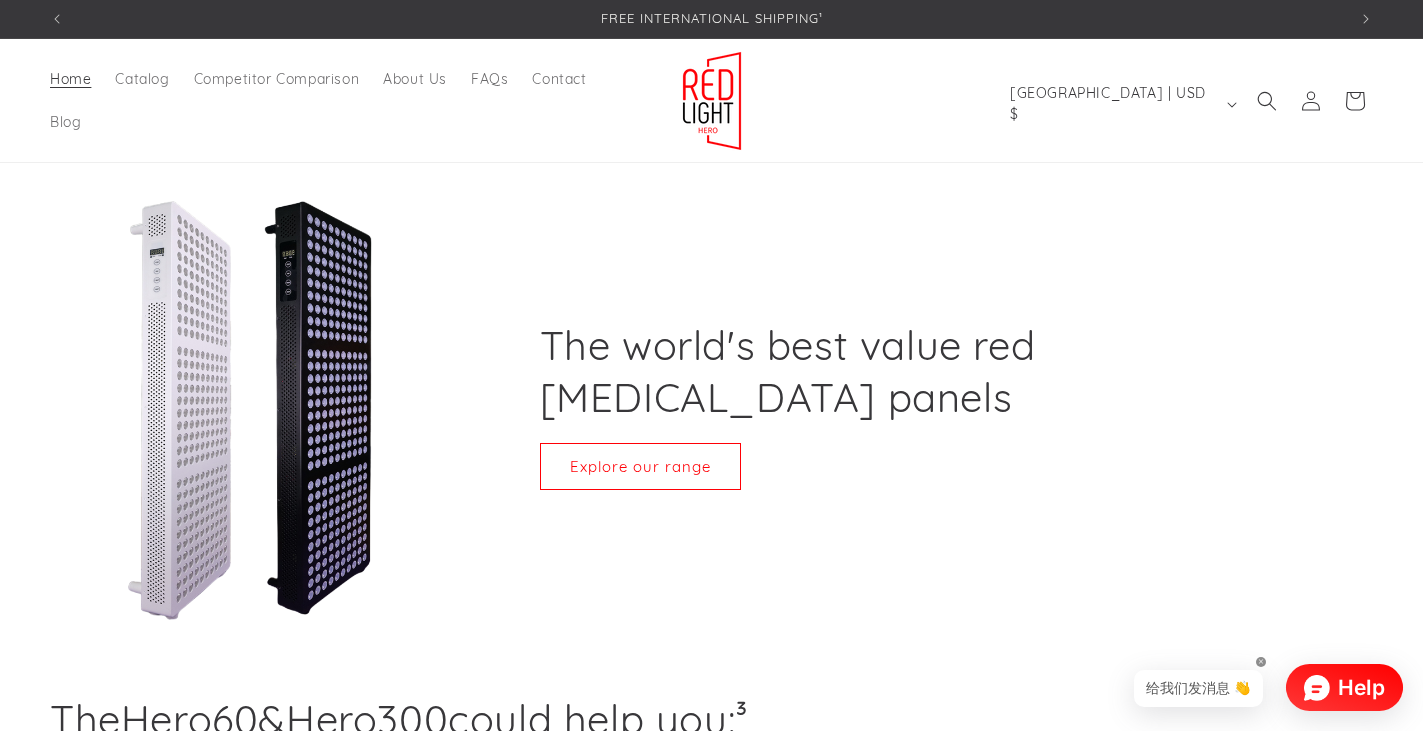 scroll, scrollTop: 0, scrollLeft: 1297, axis: horizontal 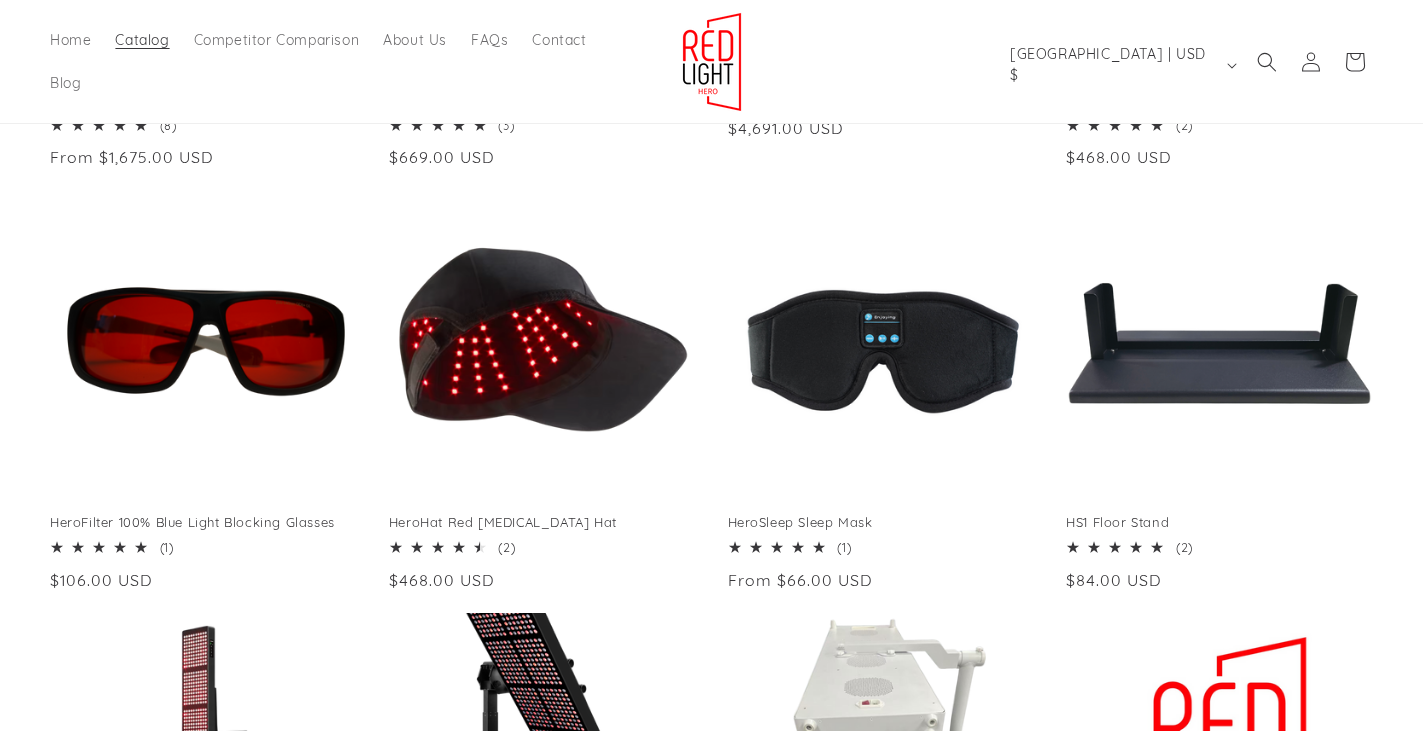 select on "*****" 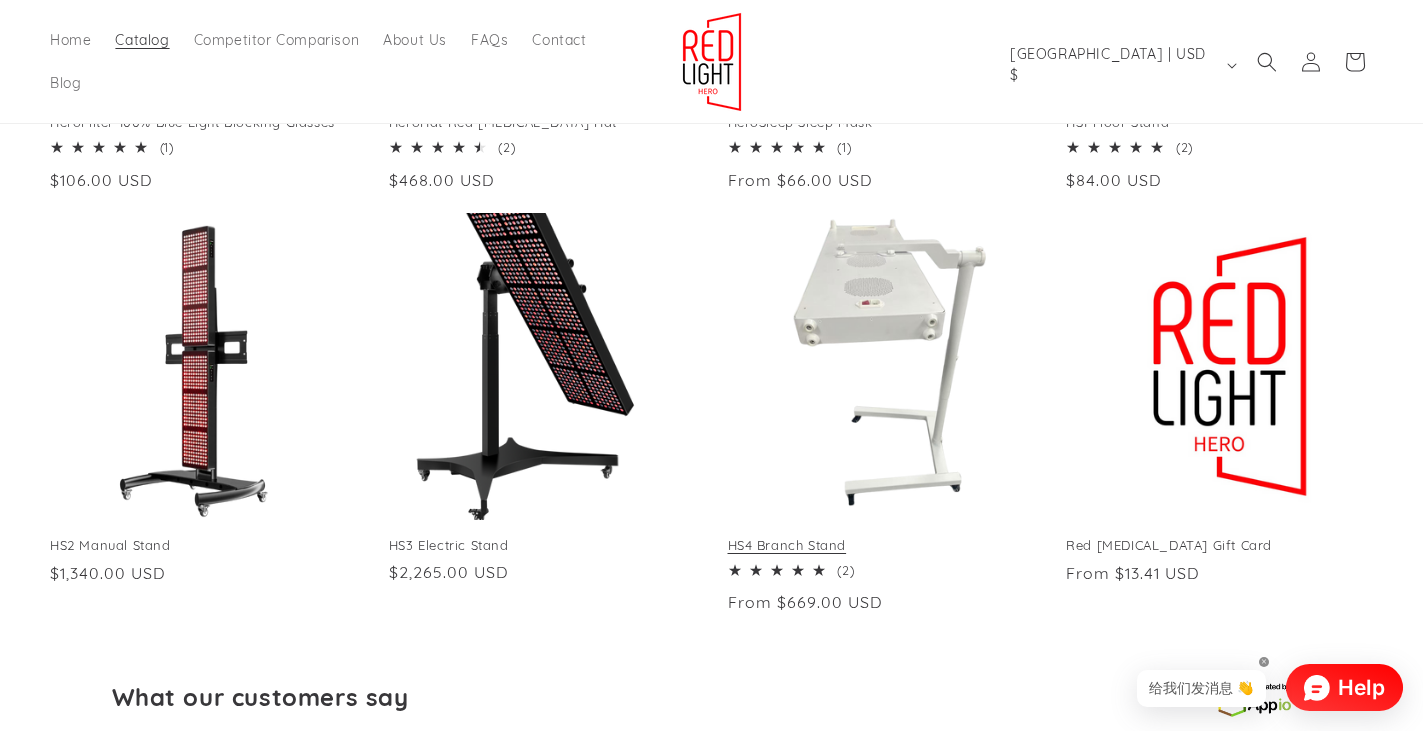 scroll, scrollTop: 1200, scrollLeft: 0, axis: vertical 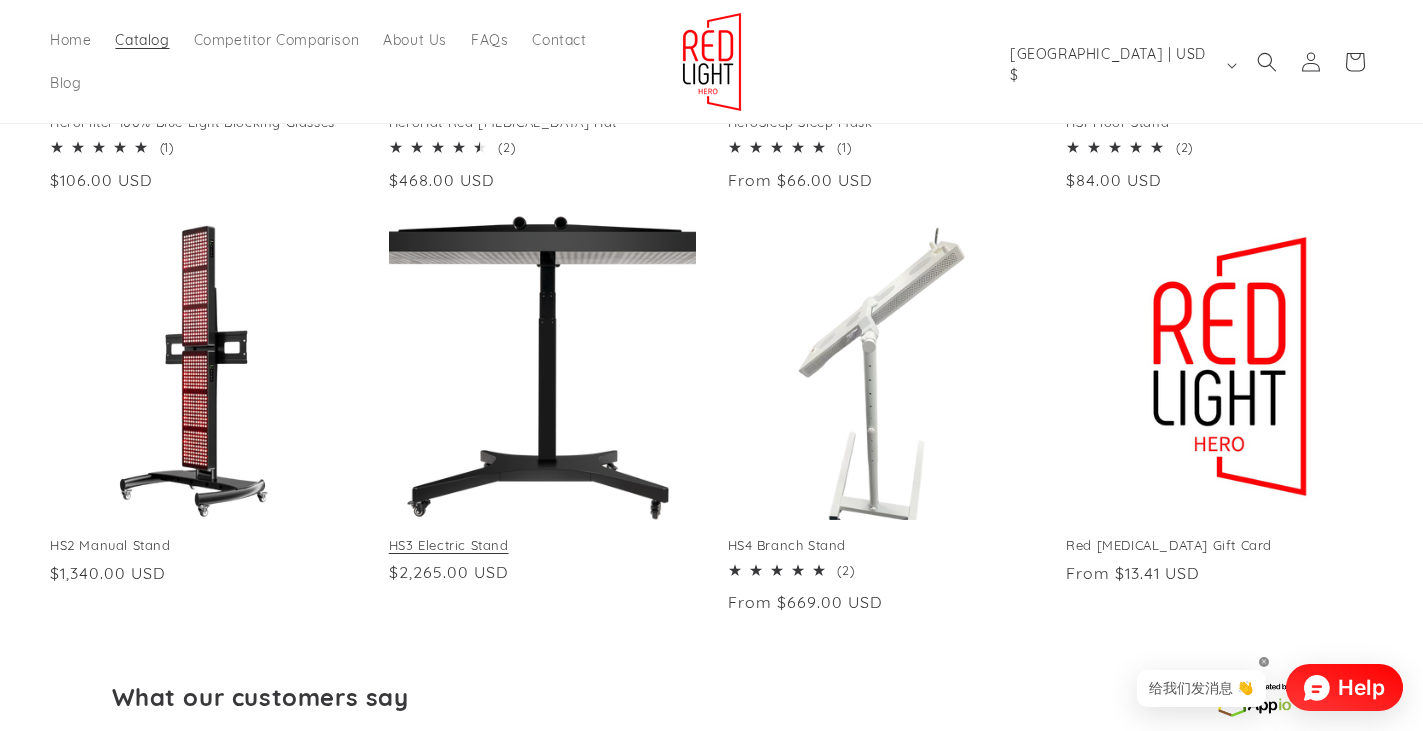 click on "HS3 Electric Stand" at bounding box center (542, 545) 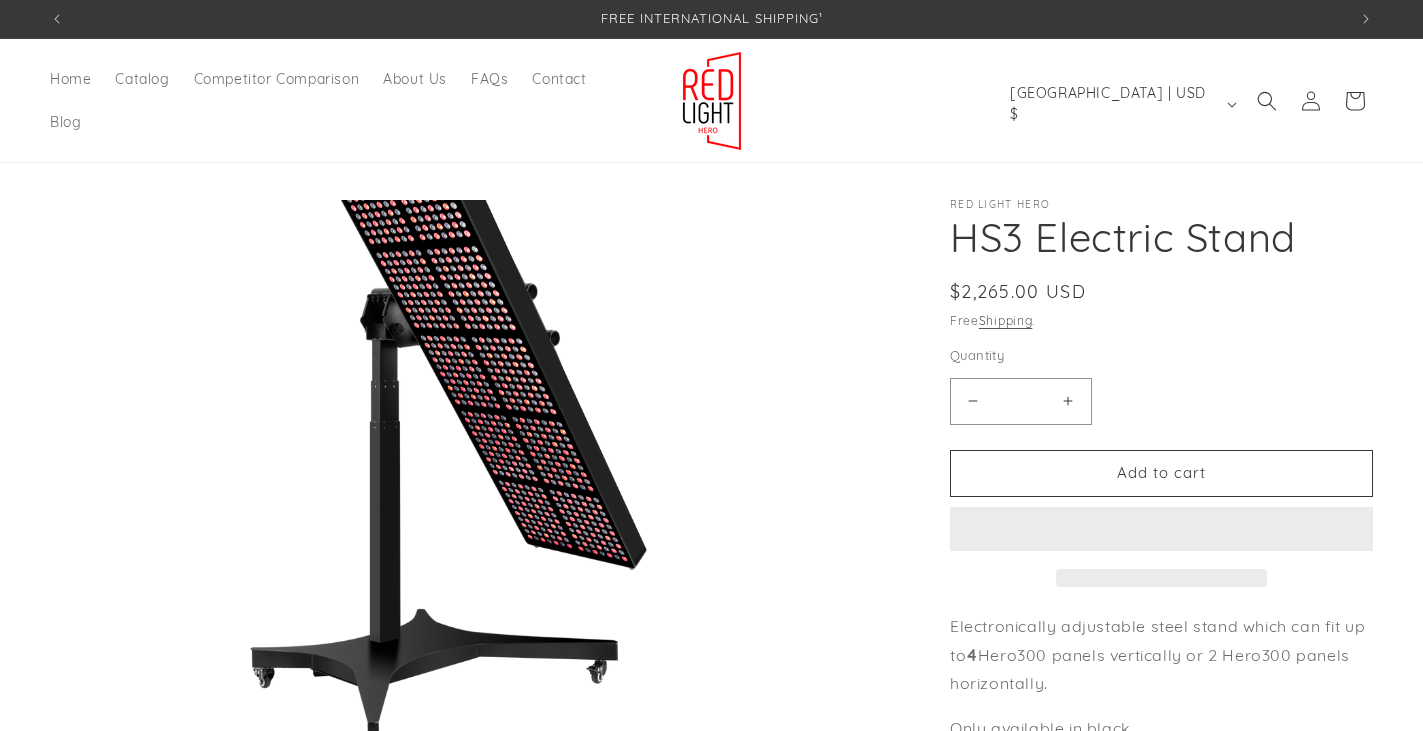scroll, scrollTop: 0, scrollLeft: 0, axis: both 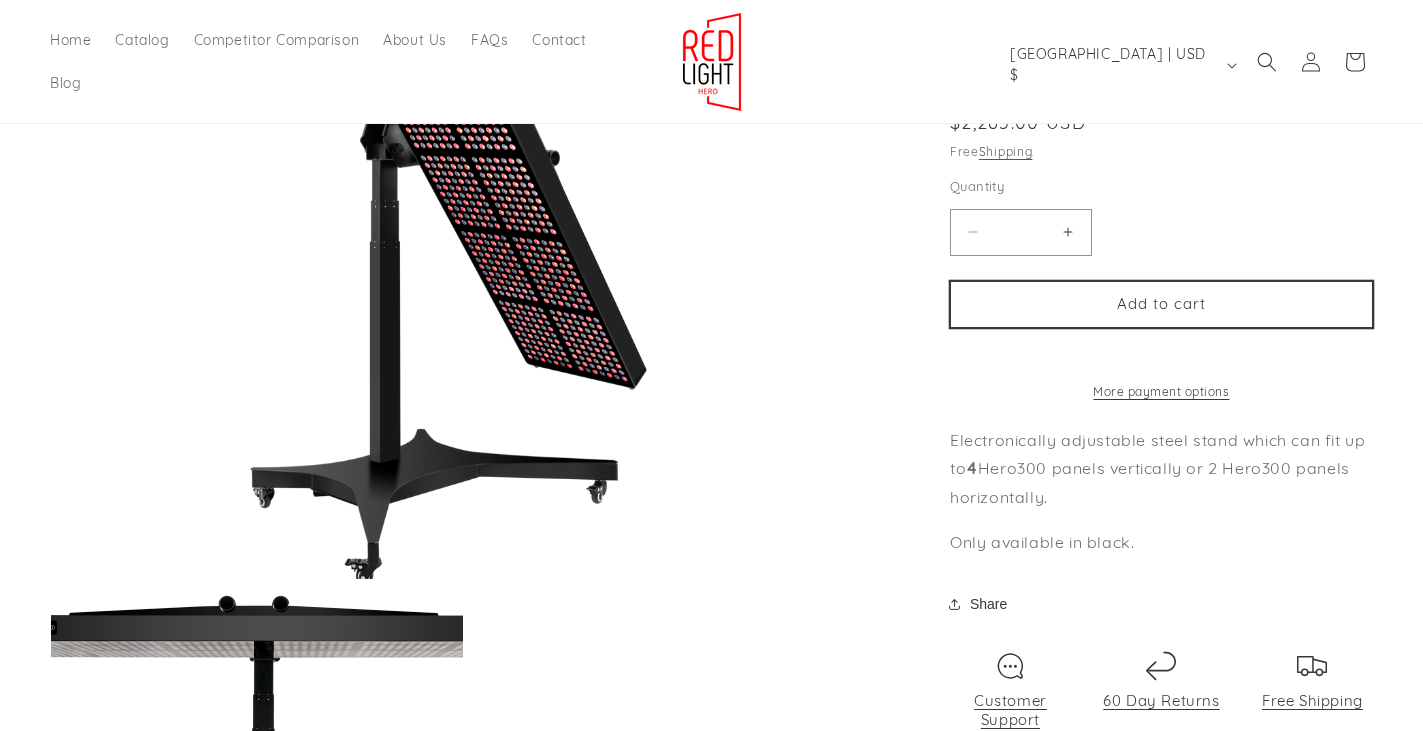 select on "*****" 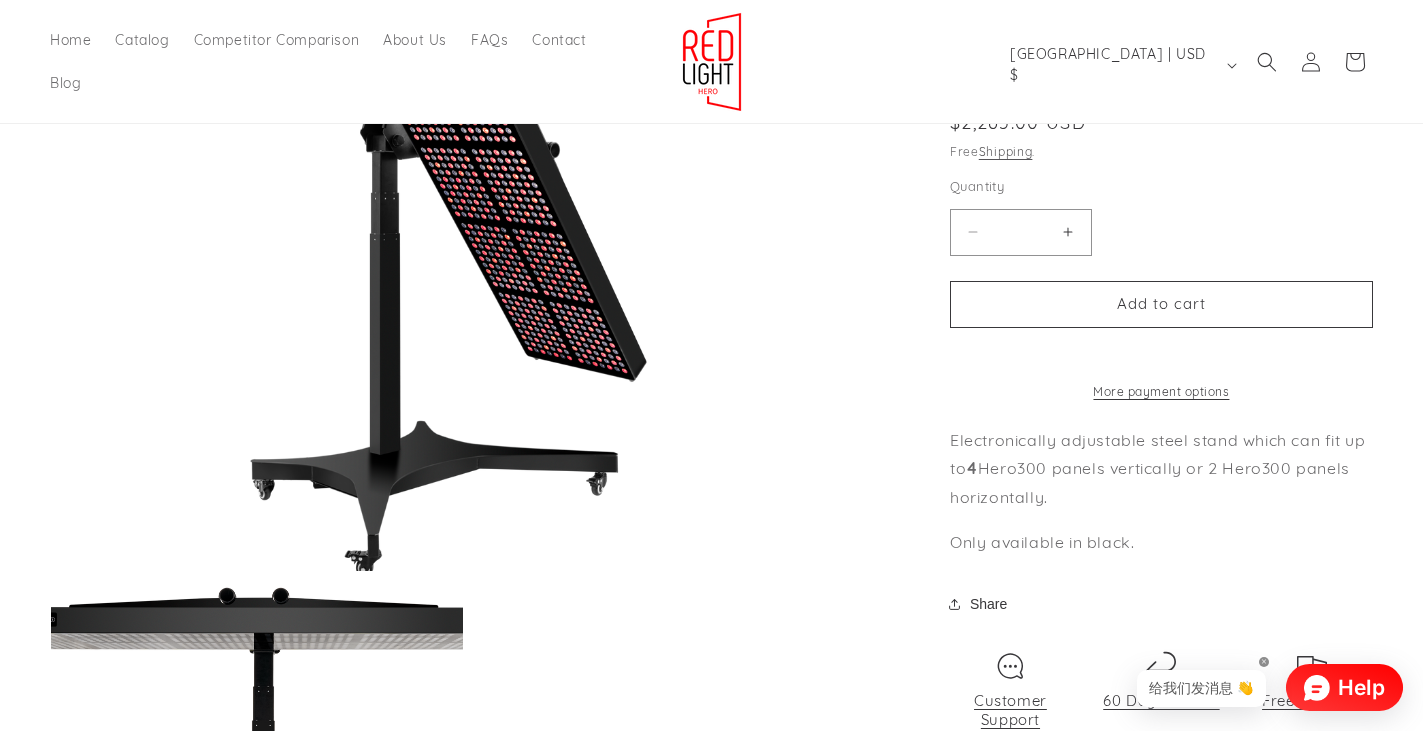 scroll, scrollTop: 0, scrollLeft: 0, axis: both 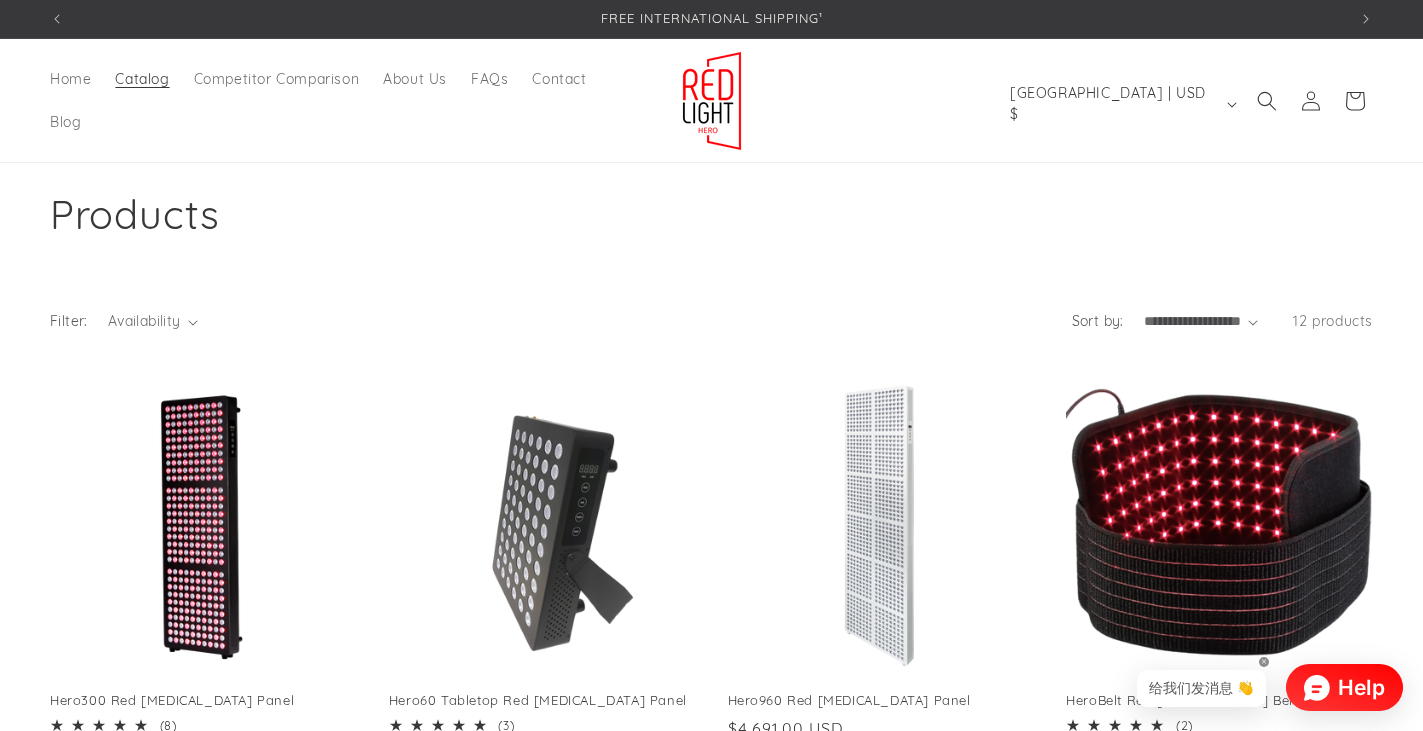 select on "*****" 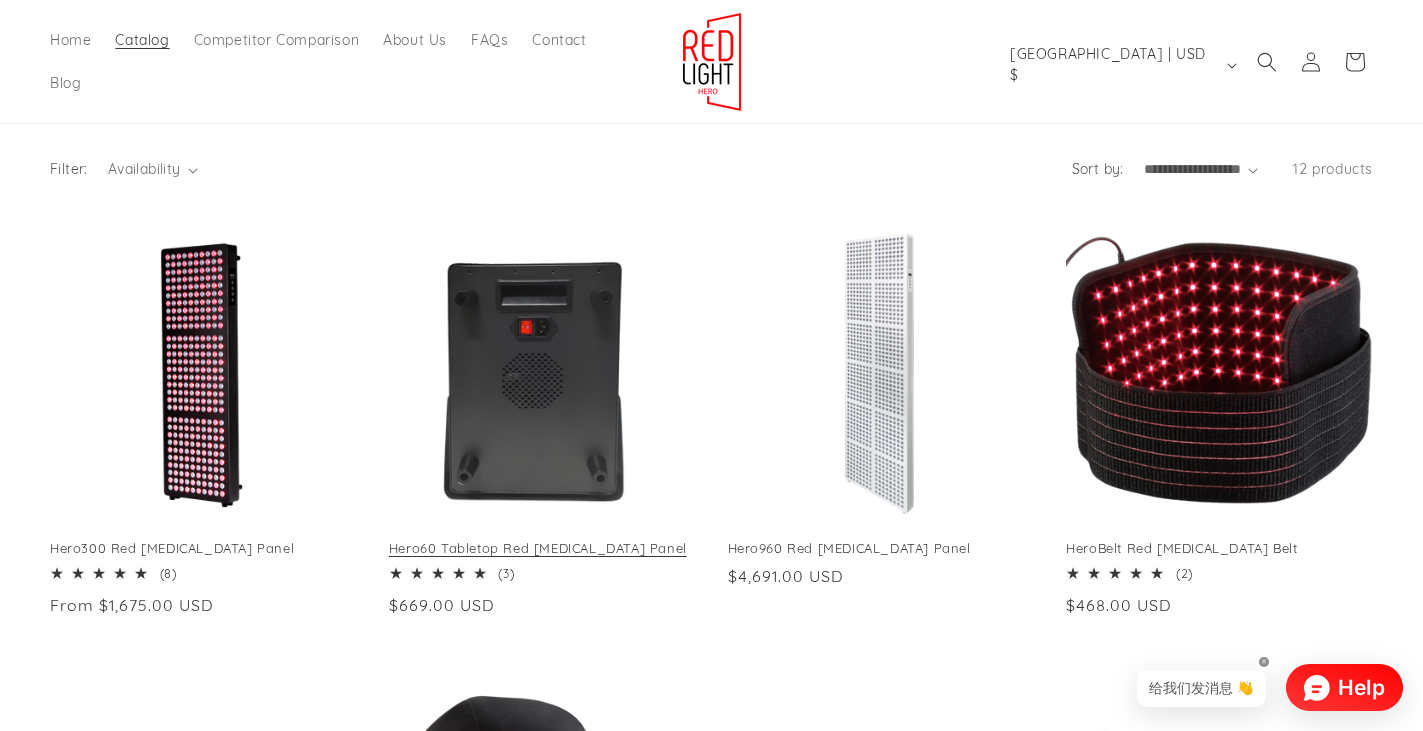 scroll, scrollTop: 0, scrollLeft: 0, axis: both 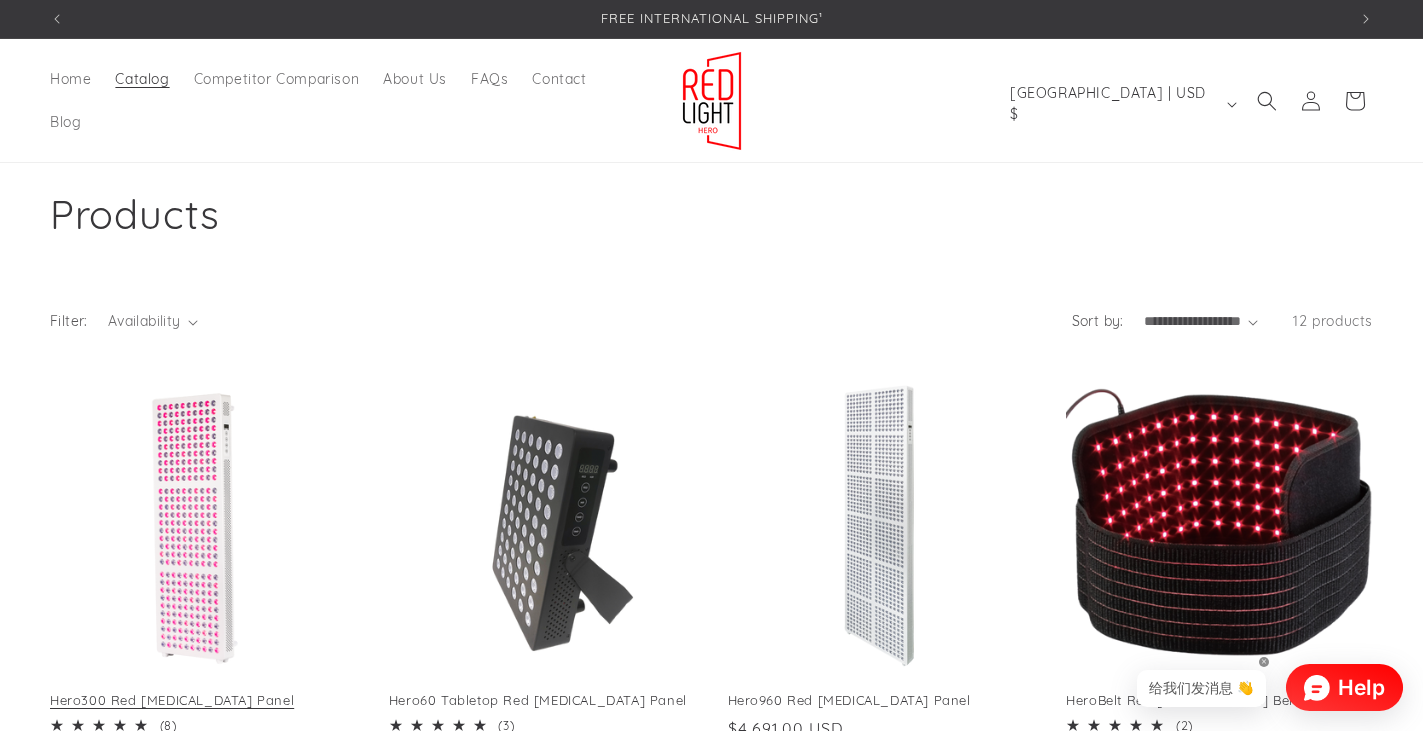 click on "Hero300 Red Light Therapy Panel" at bounding box center [203, 700] 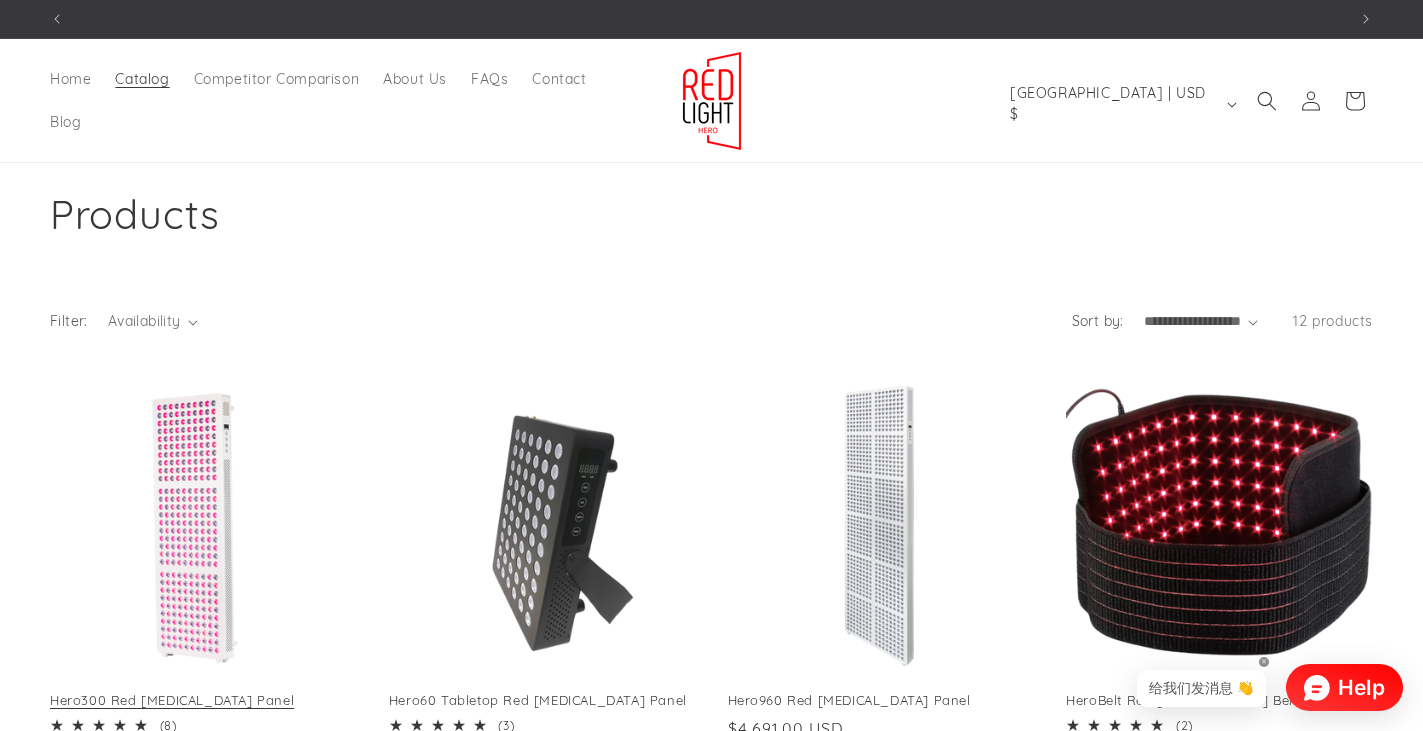 scroll, scrollTop: 0, scrollLeft: 1297, axis: horizontal 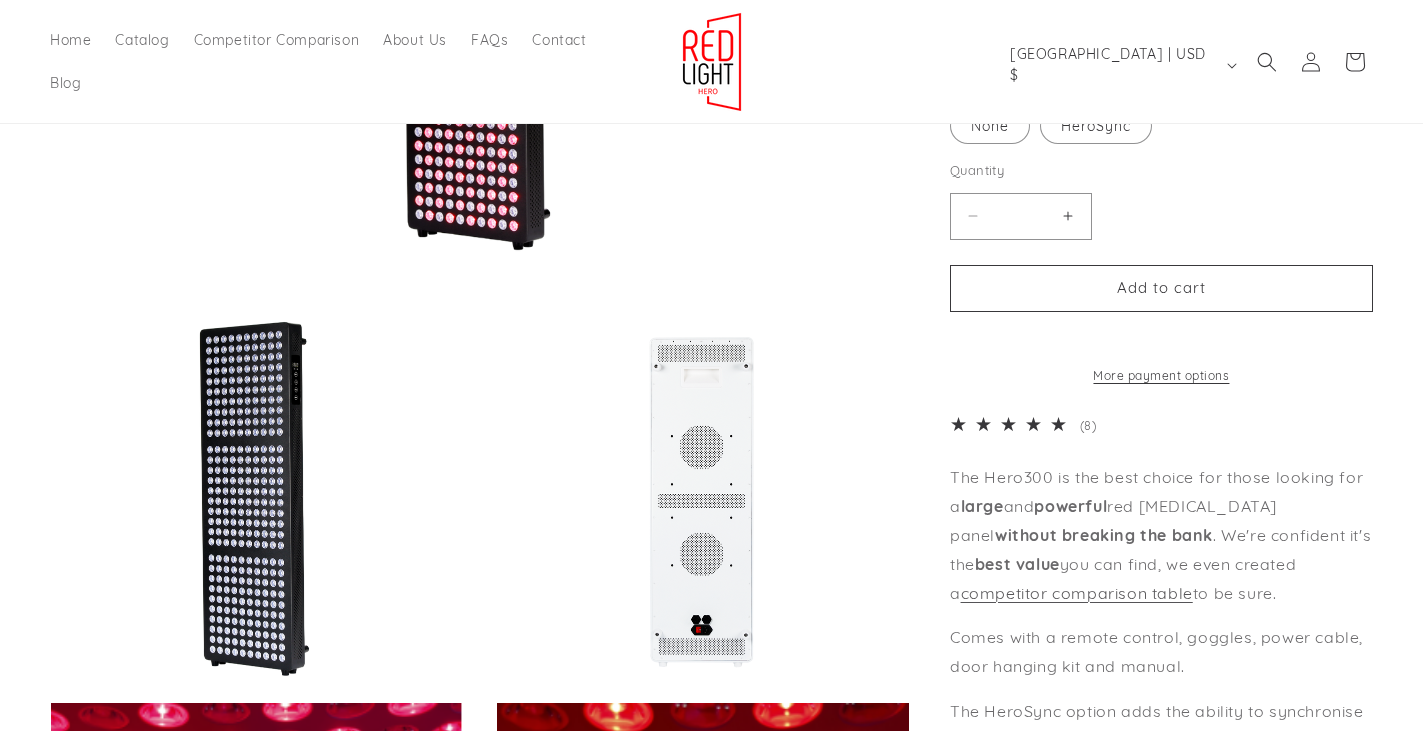 select on "*****" 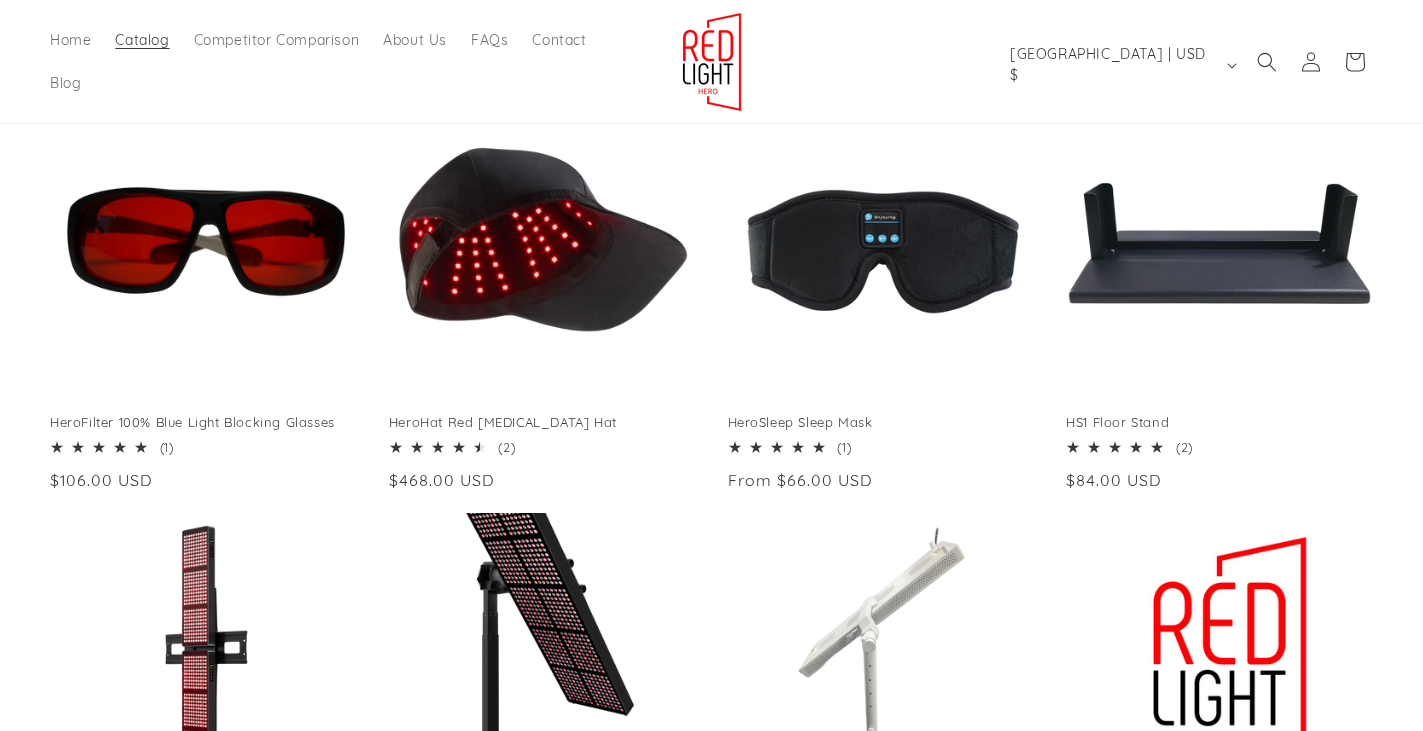 select on "*****" 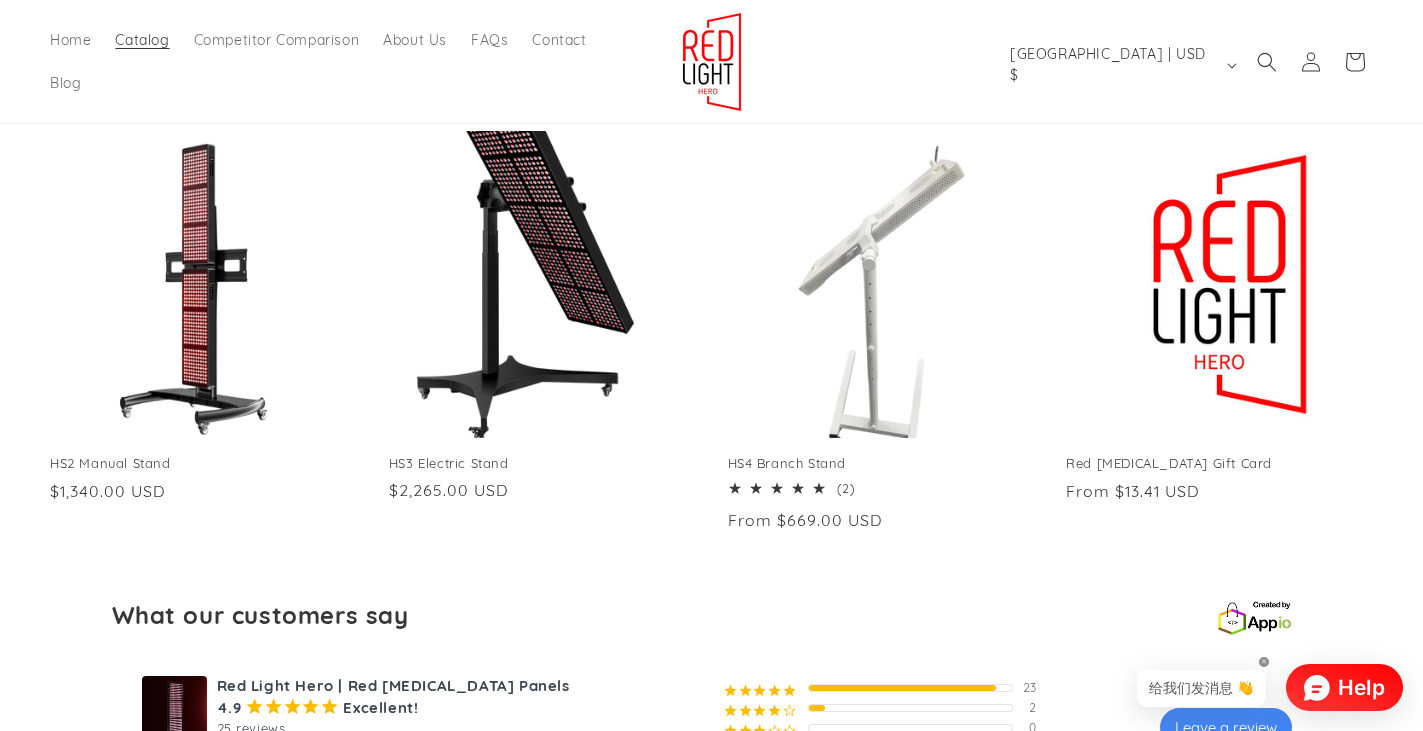 scroll, scrollTop: 1200, scrollLeft: 0, axis: vertical 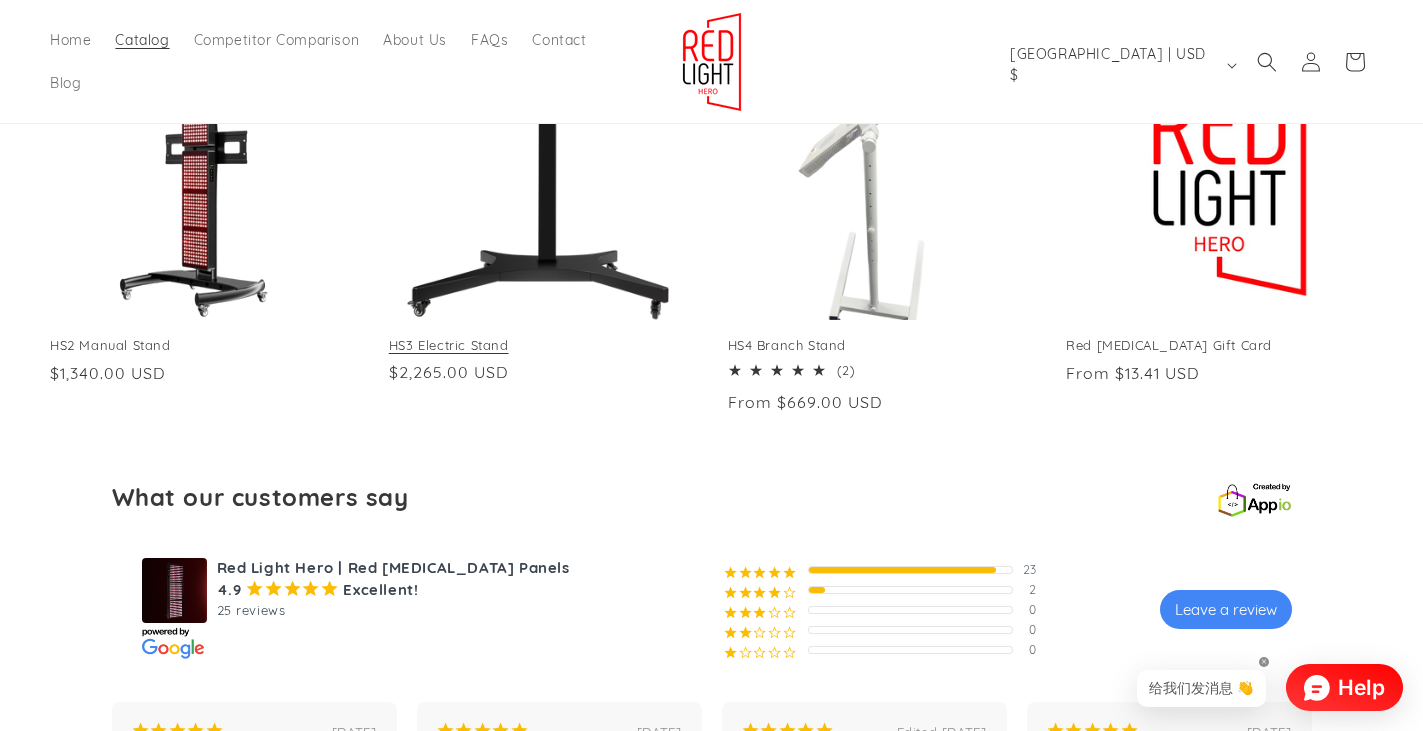 click on "HS3 Electric Stand" at bounding box center [542, 345] 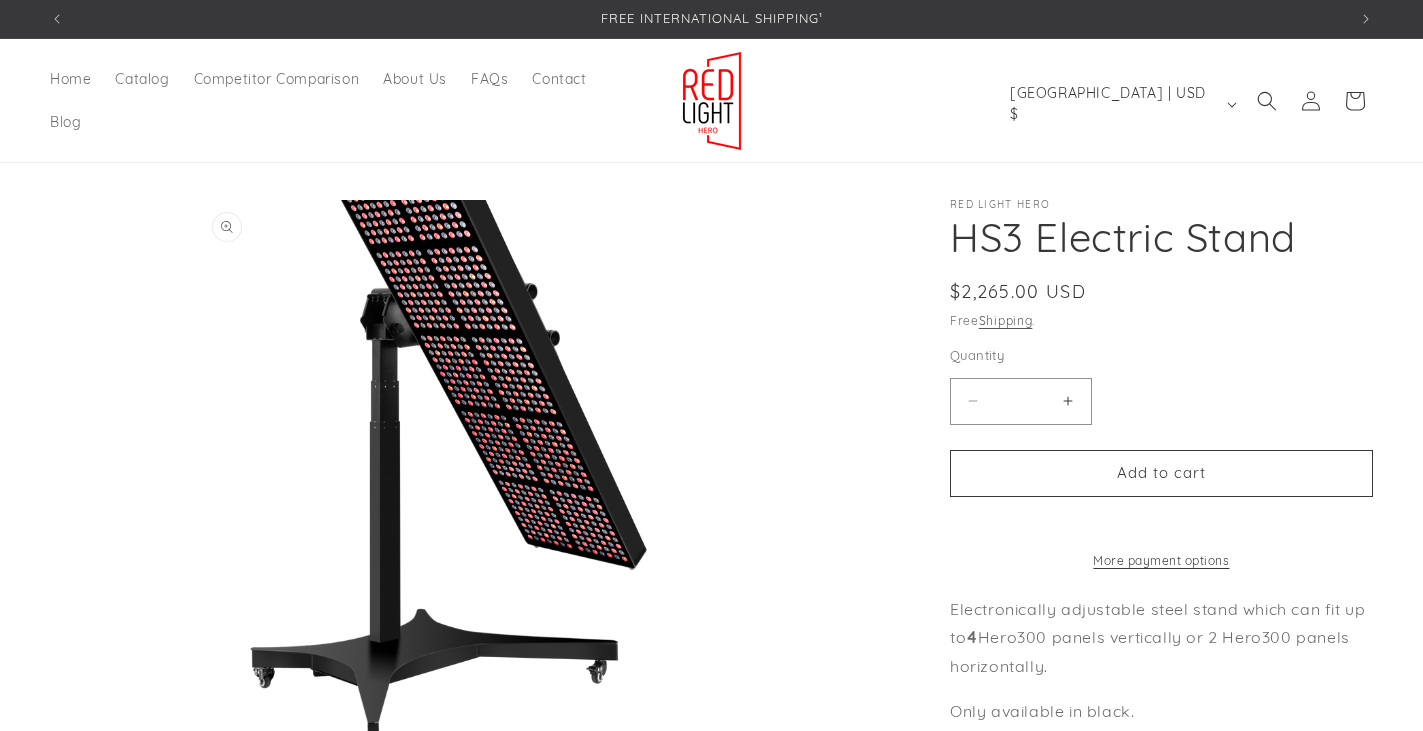scroll, scrollTop: 0, scrollLeft: 0, axis: both 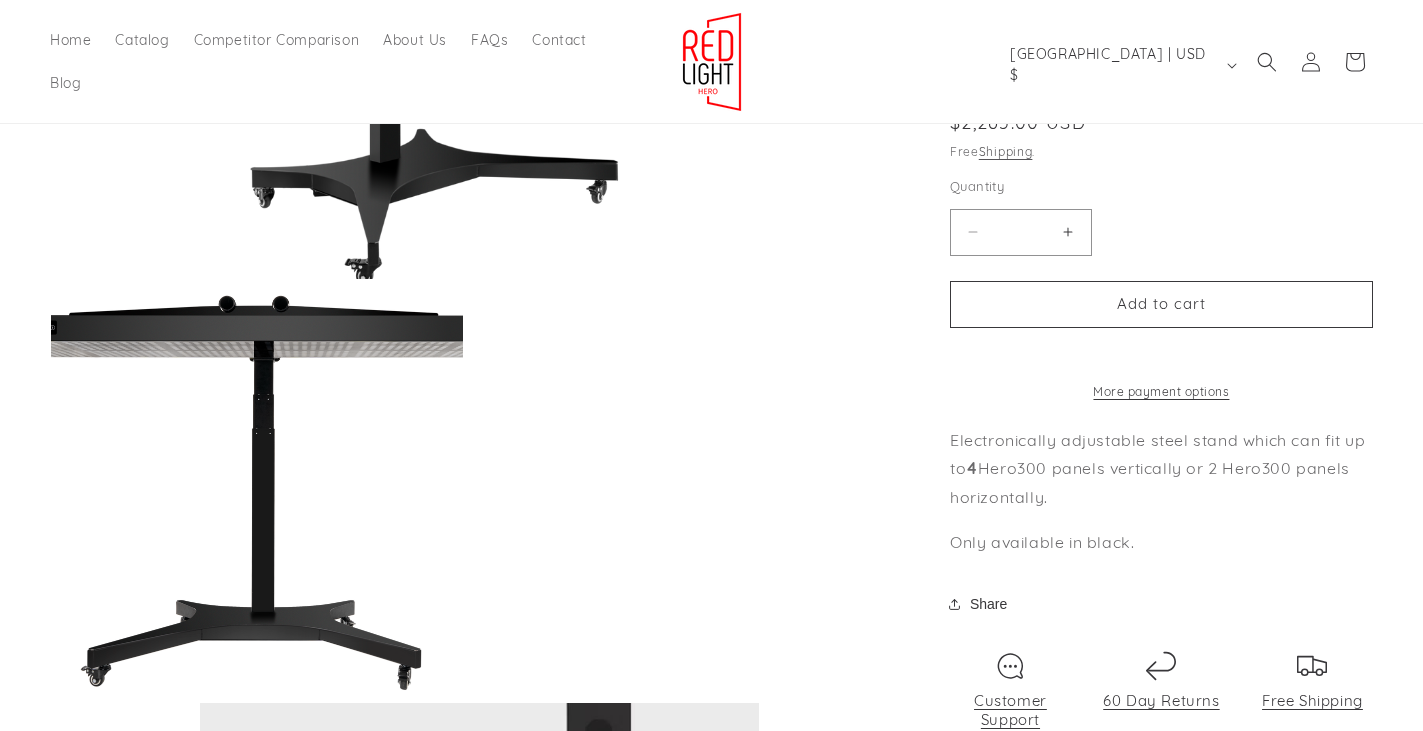 select on "*****" 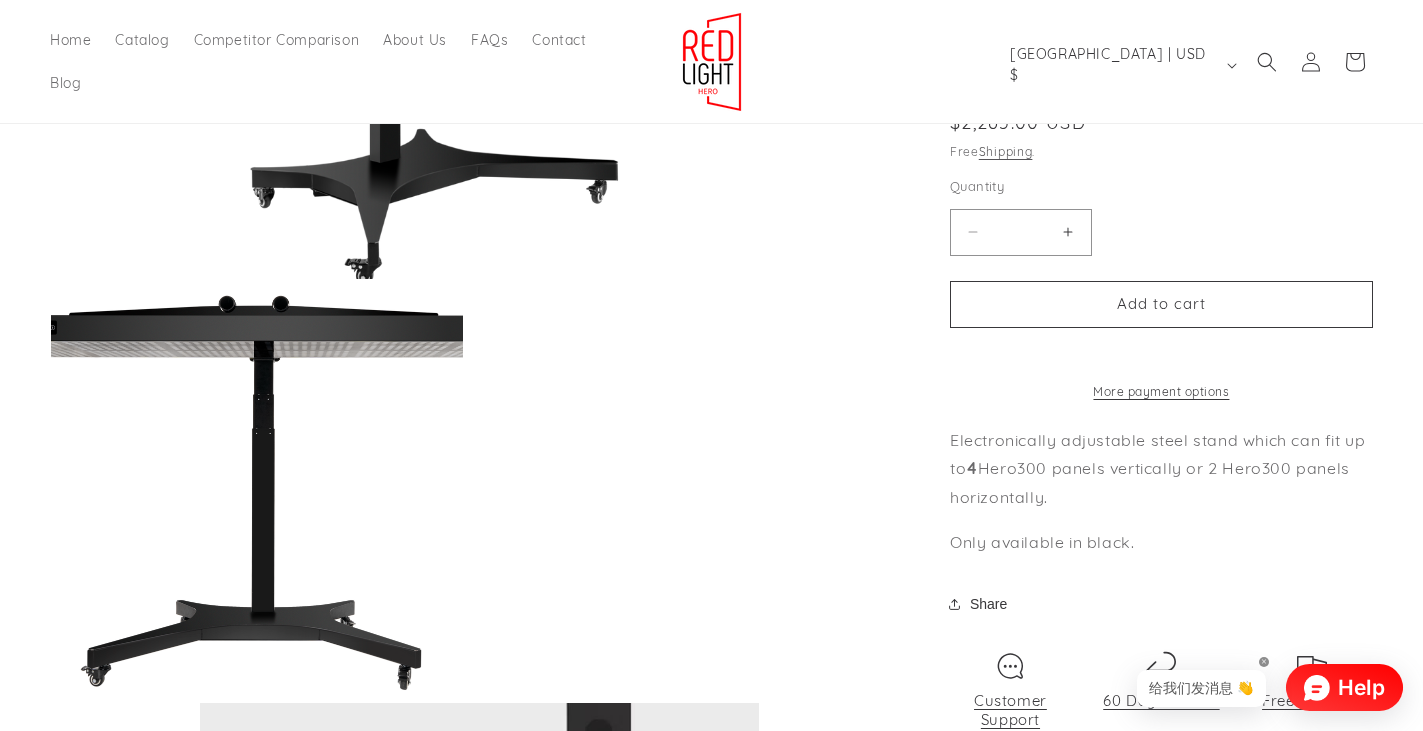 scroll, scrollTop: 900, scrollLeft: 0, axis: vertical 